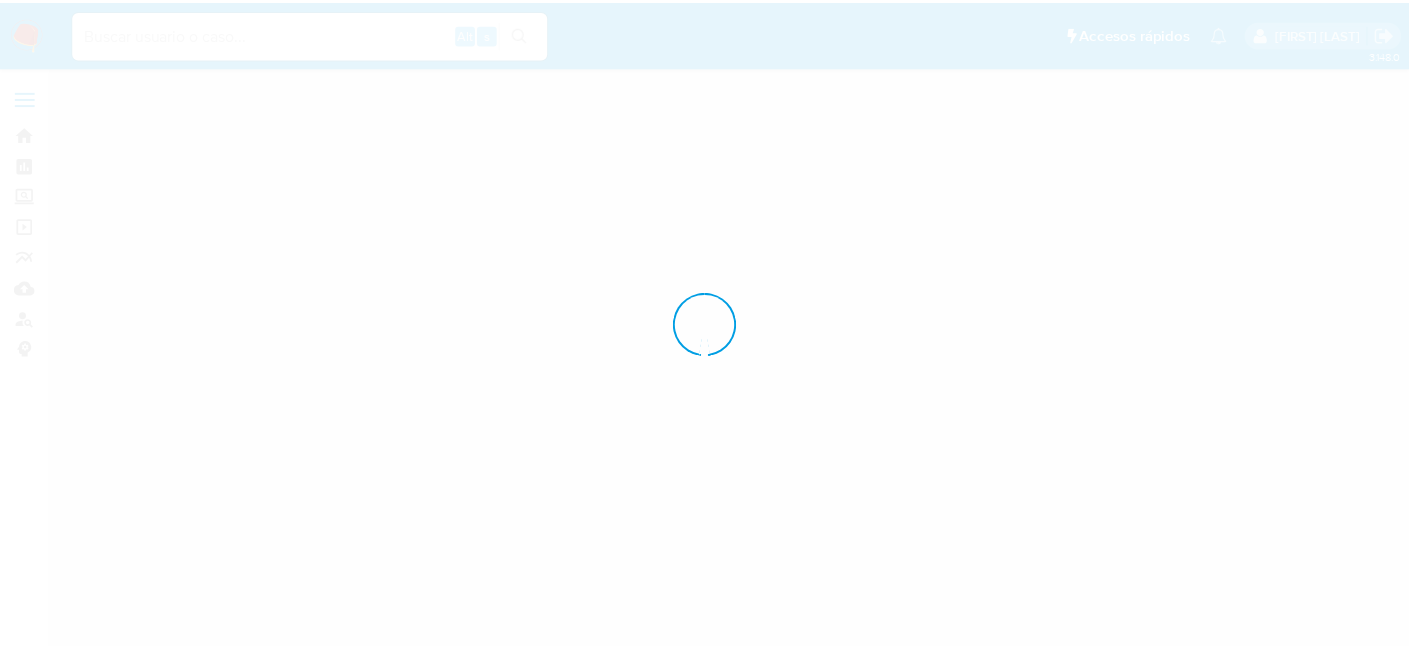 scroll, scrollTop: 0, scrollLeft: 0, axis: both 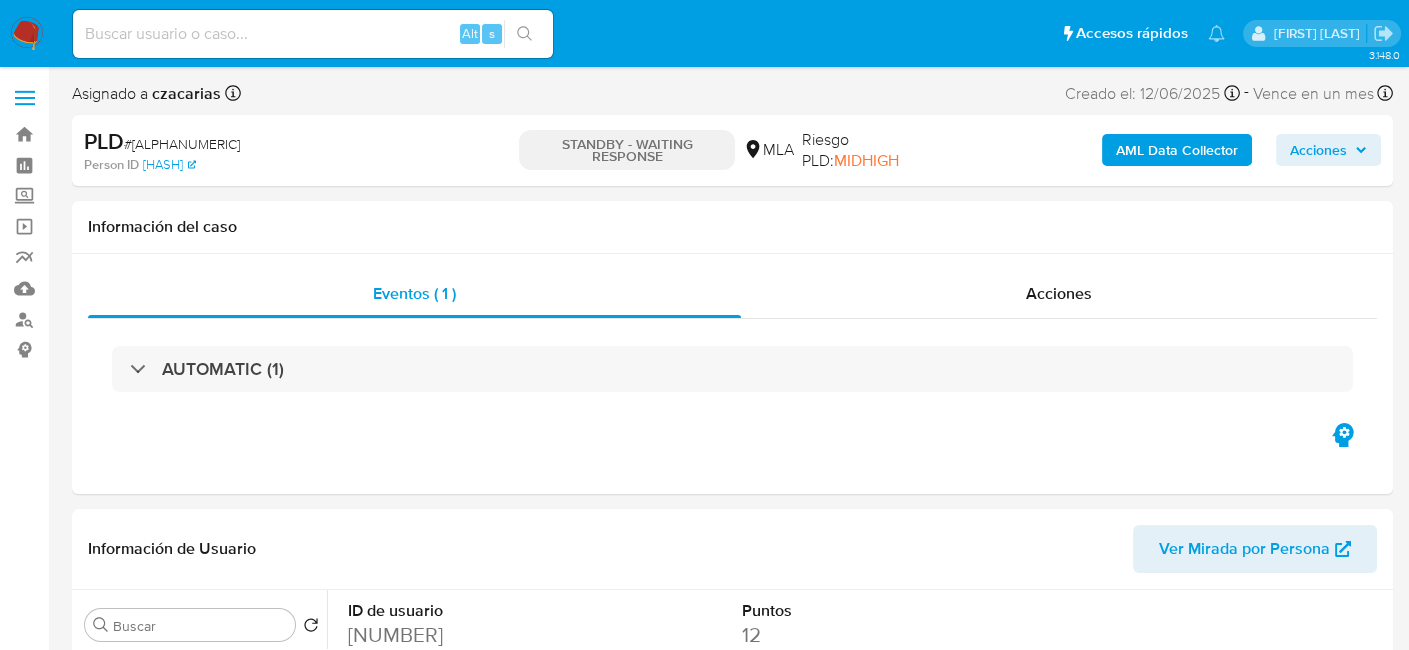 select on "10" 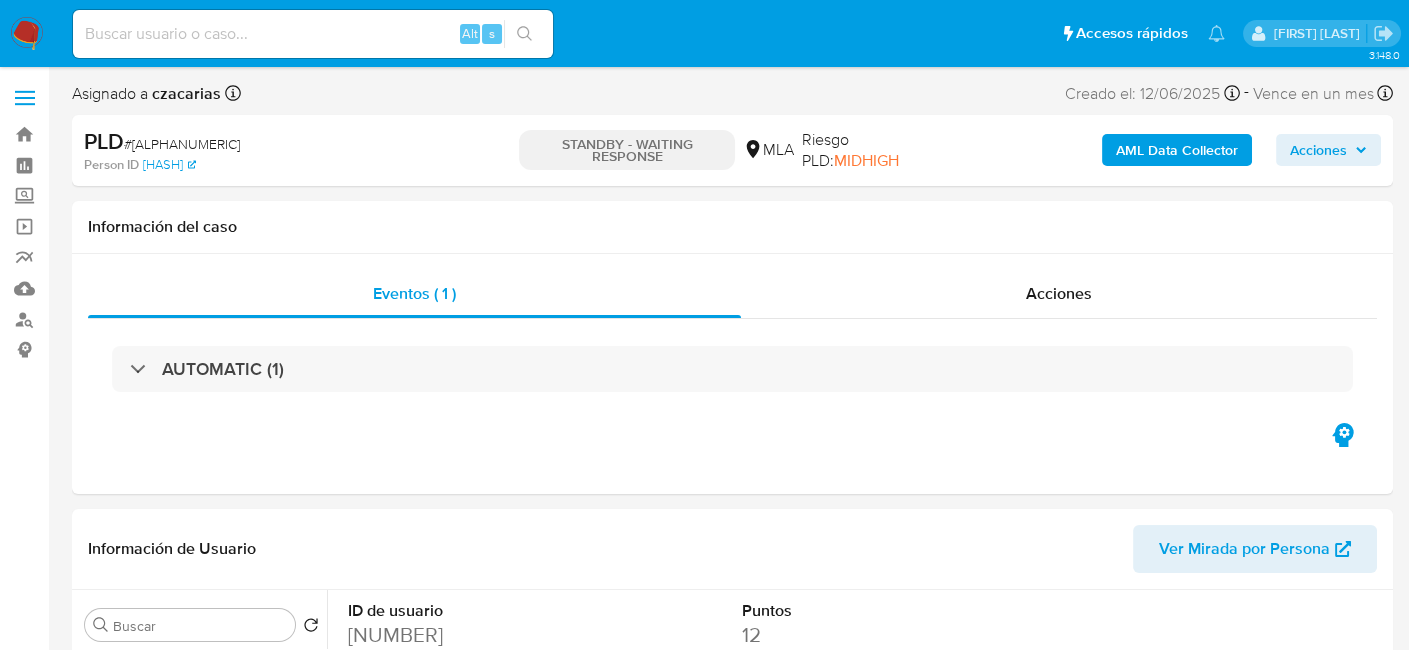 click at bounding box center (313, 34) 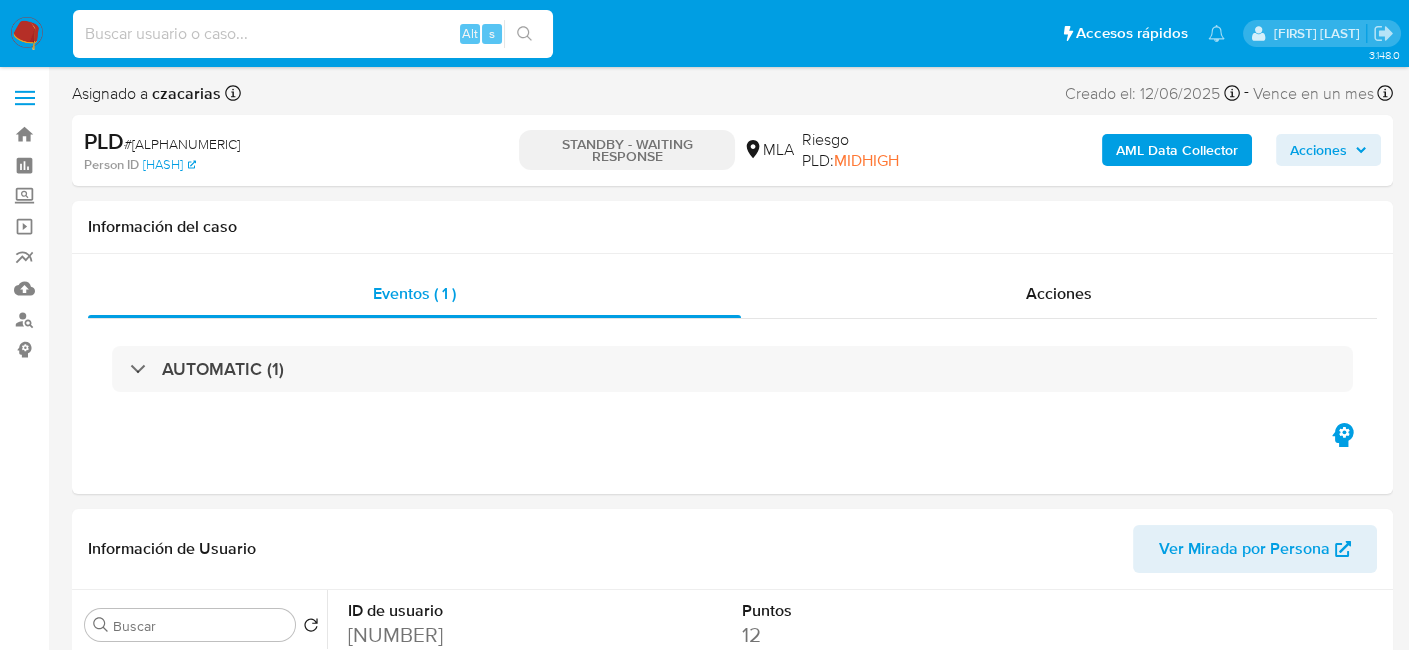 paste on "[HASH]" 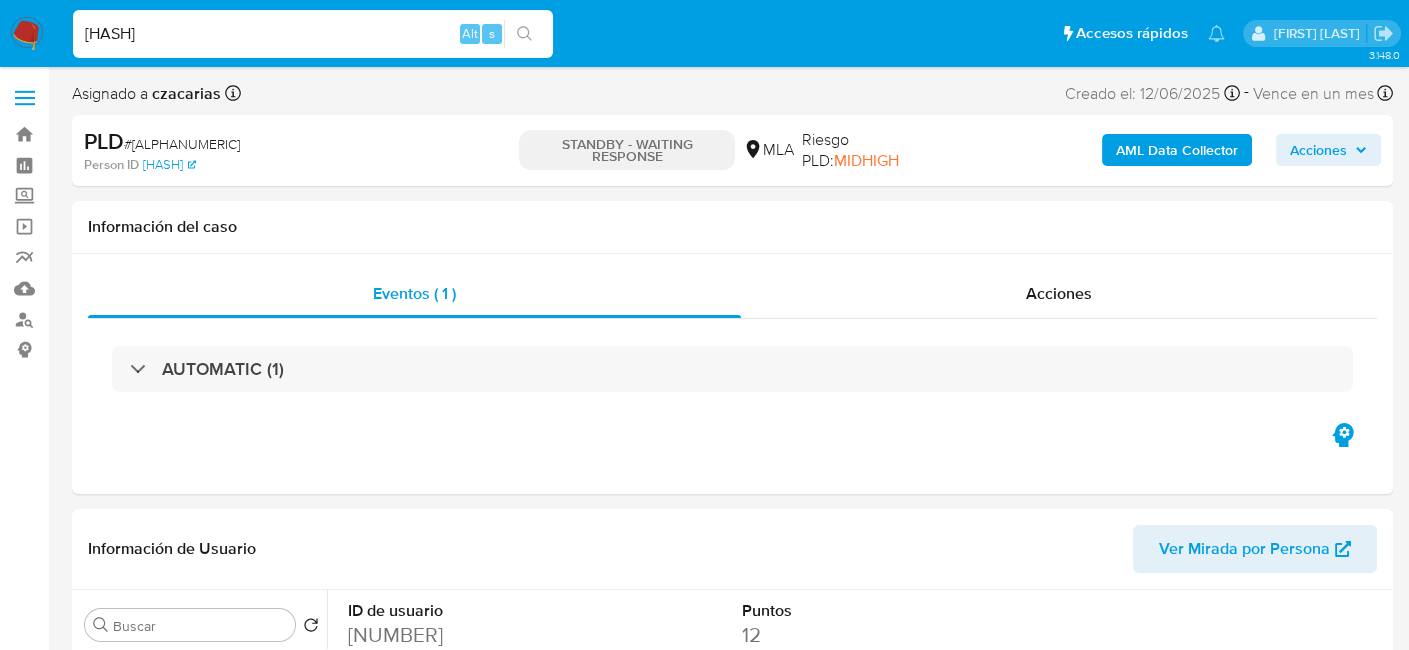 type on "[HASH]" 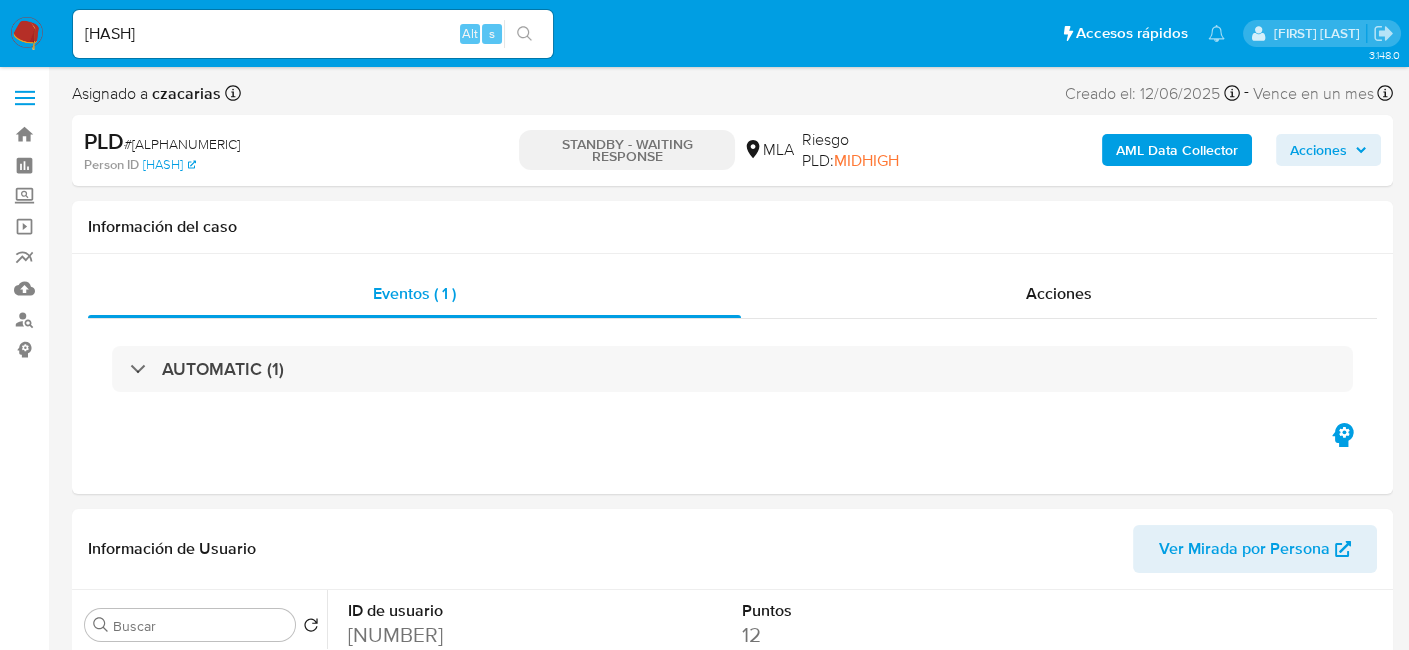 click 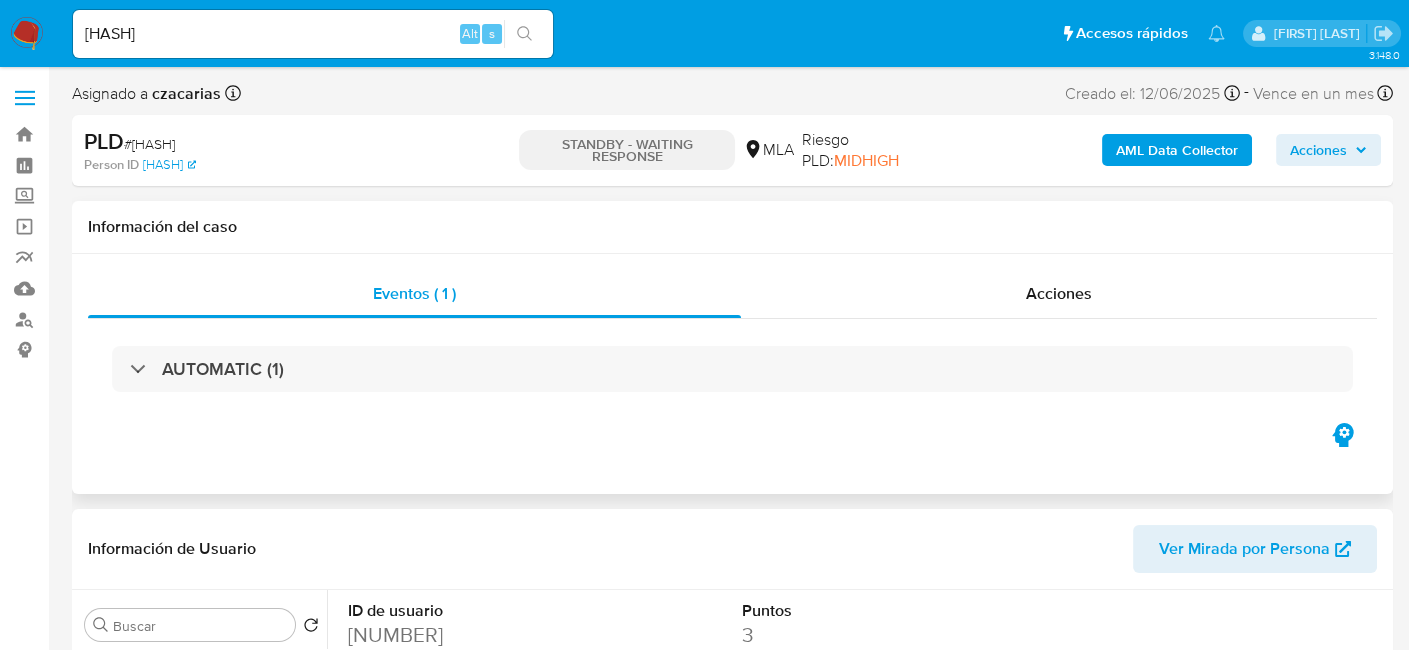 select on "10" 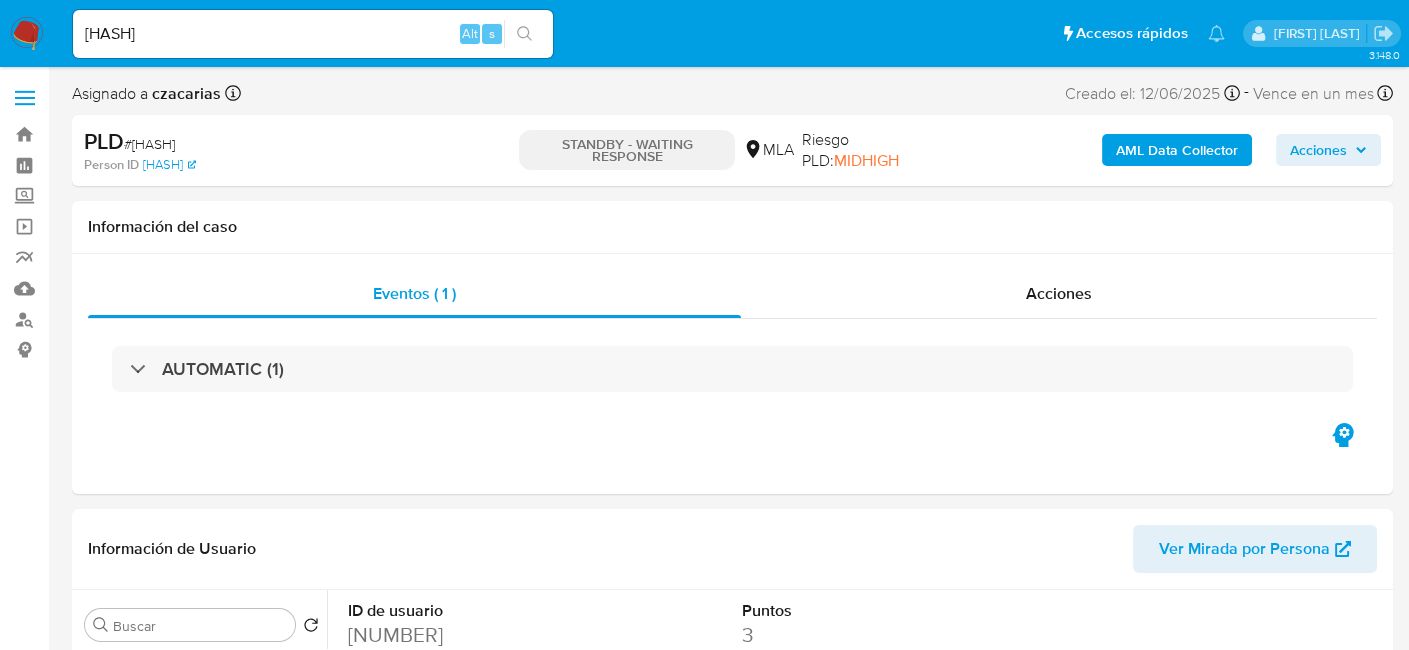 click on "[HASH]" at bounding box center [313, 34] 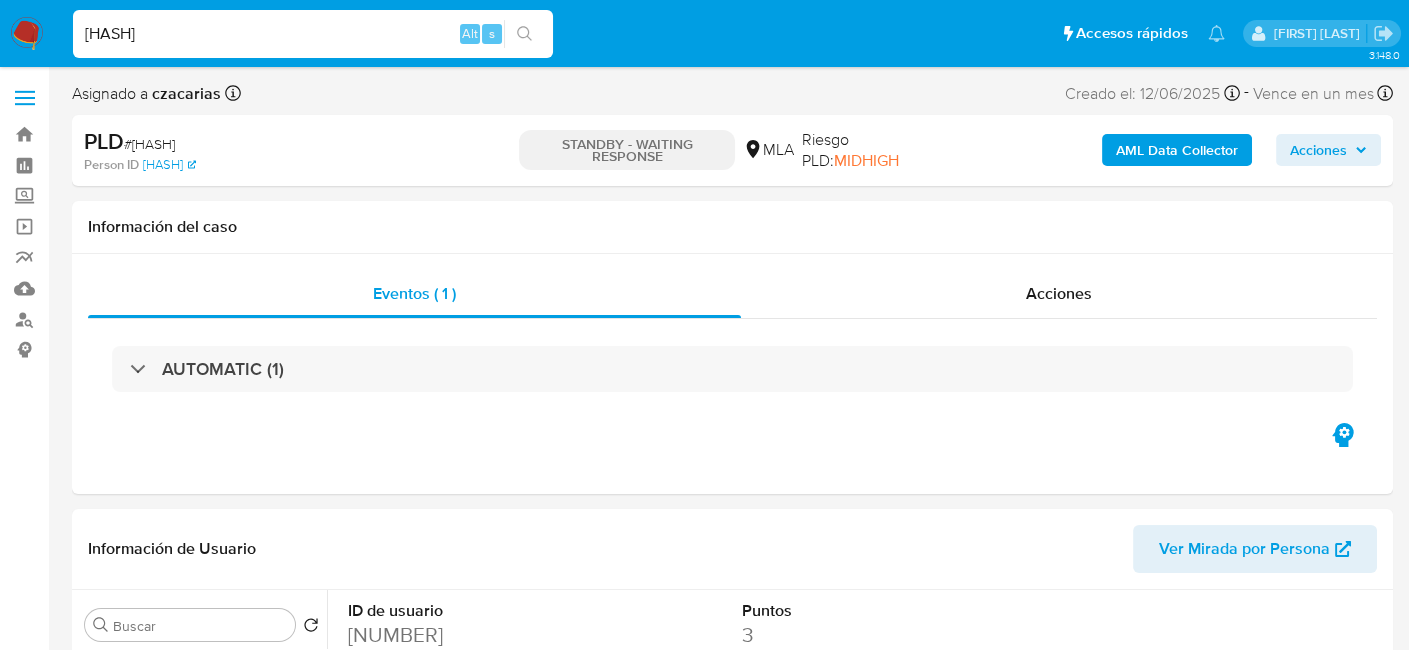 click on "[HASH]" at bounding box center (313, 34) 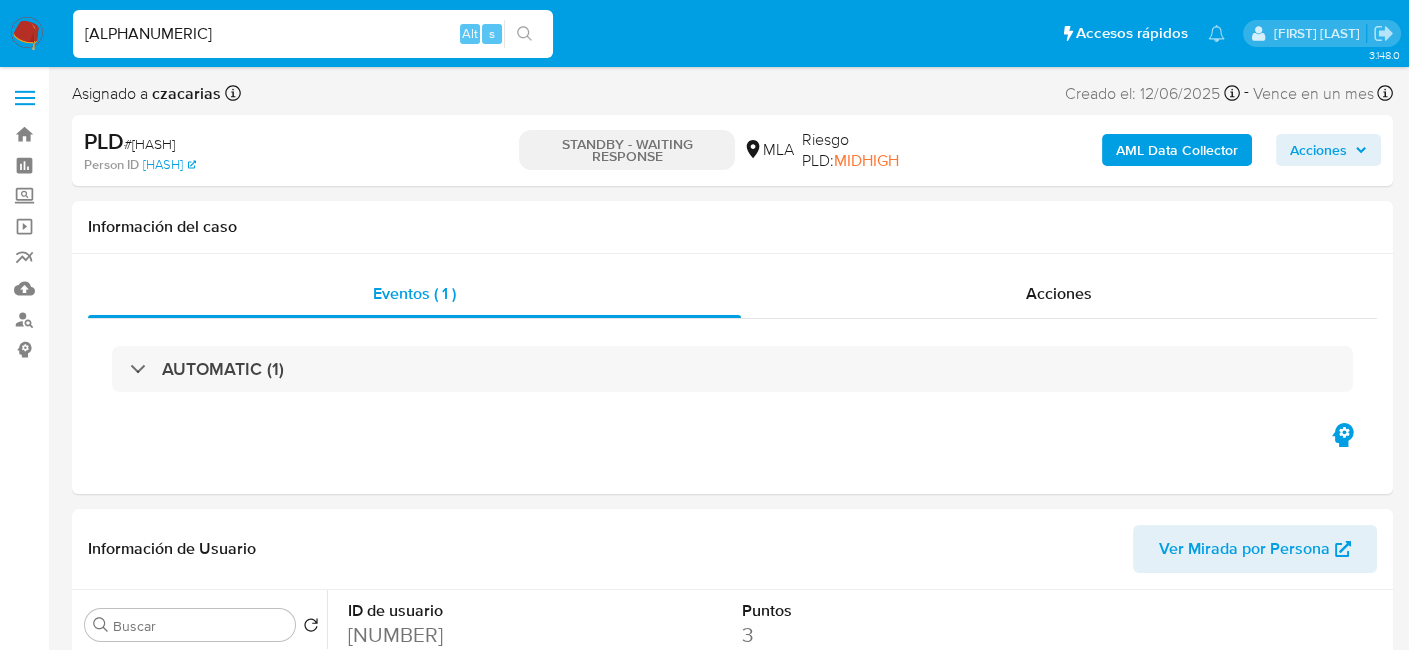 type on "[ALPHANUMERIC]" 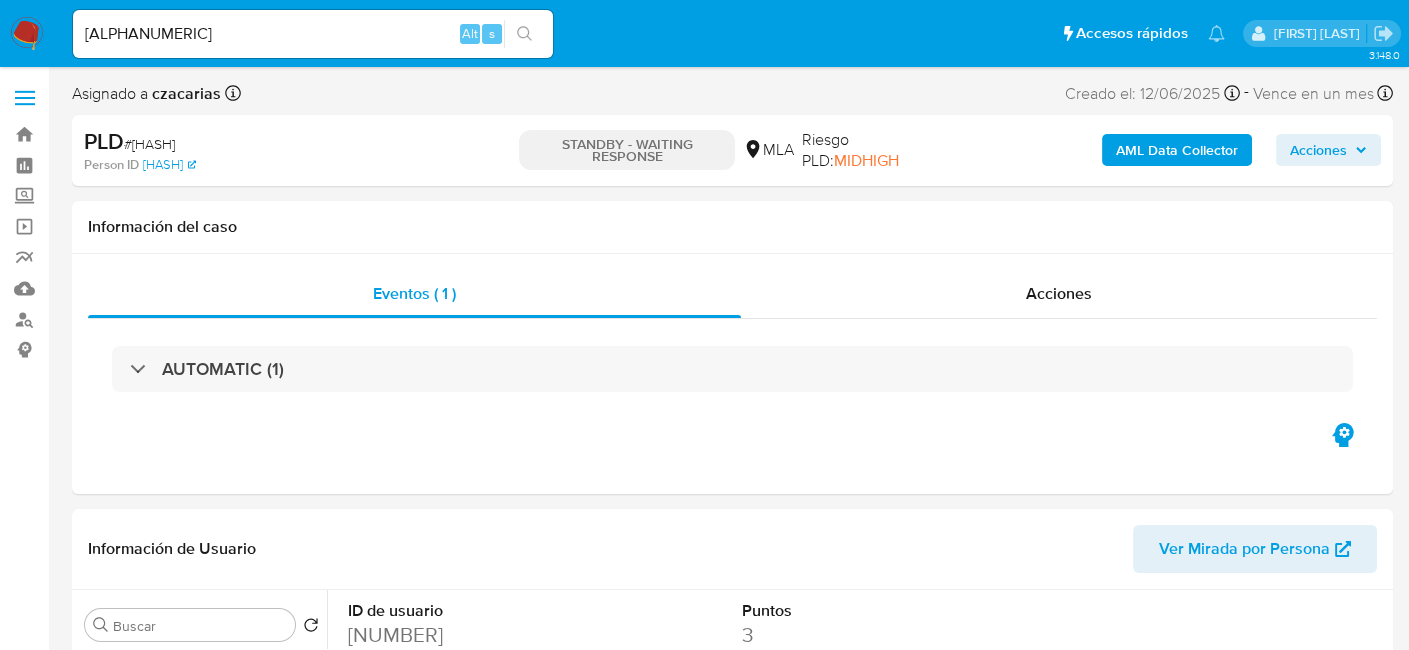 click at bounding box center [524, 34] 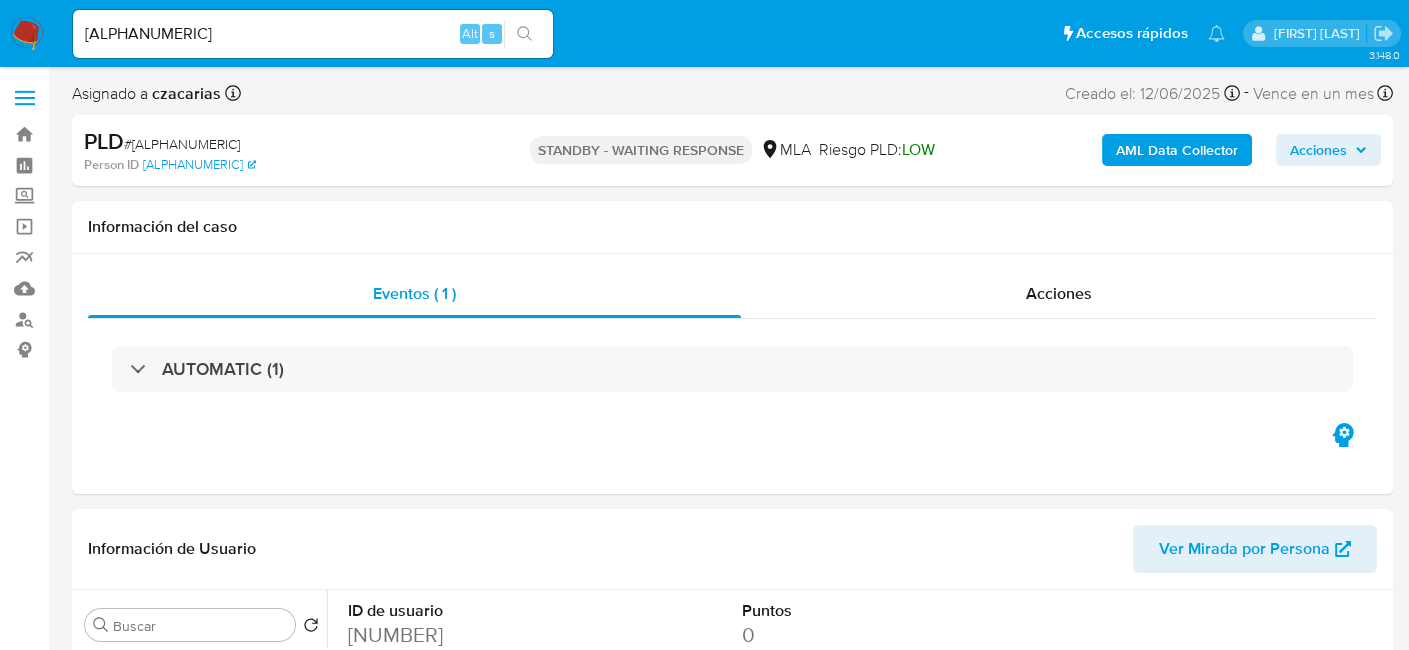 select on "10" 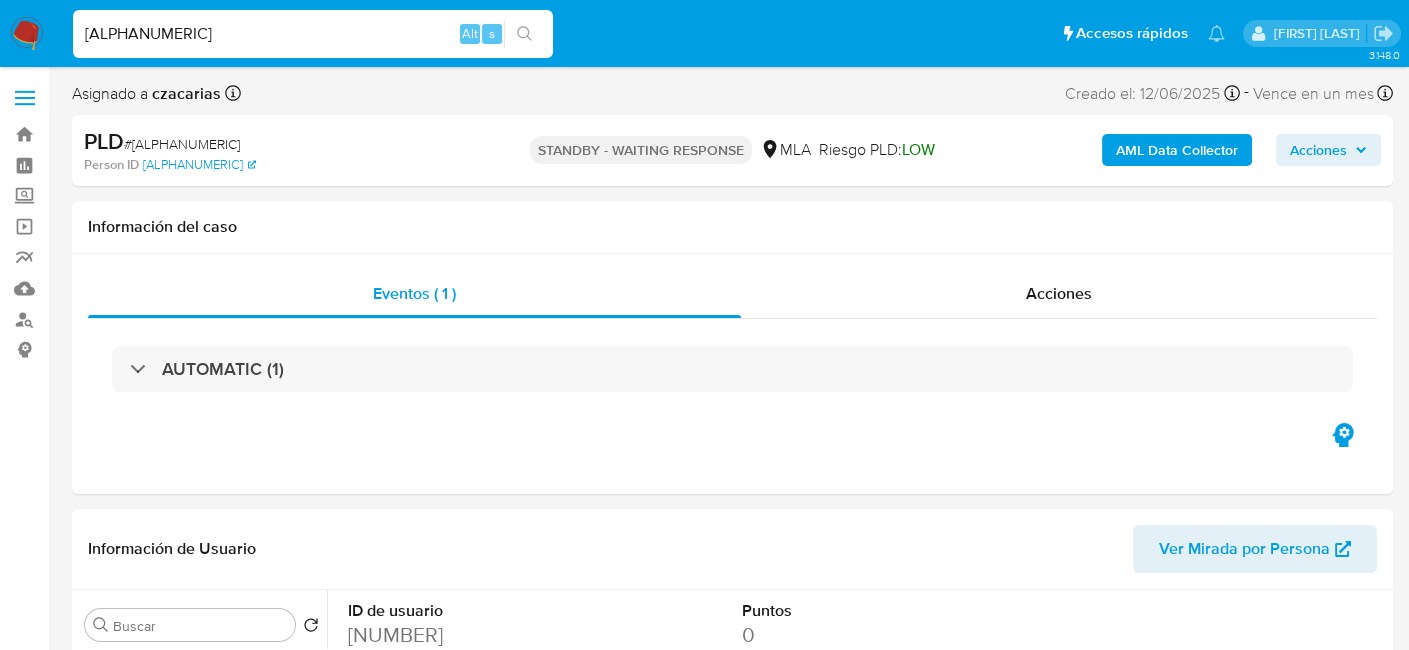 click on "[ALPHANUMERIC]" at bounding box center (313, 34) 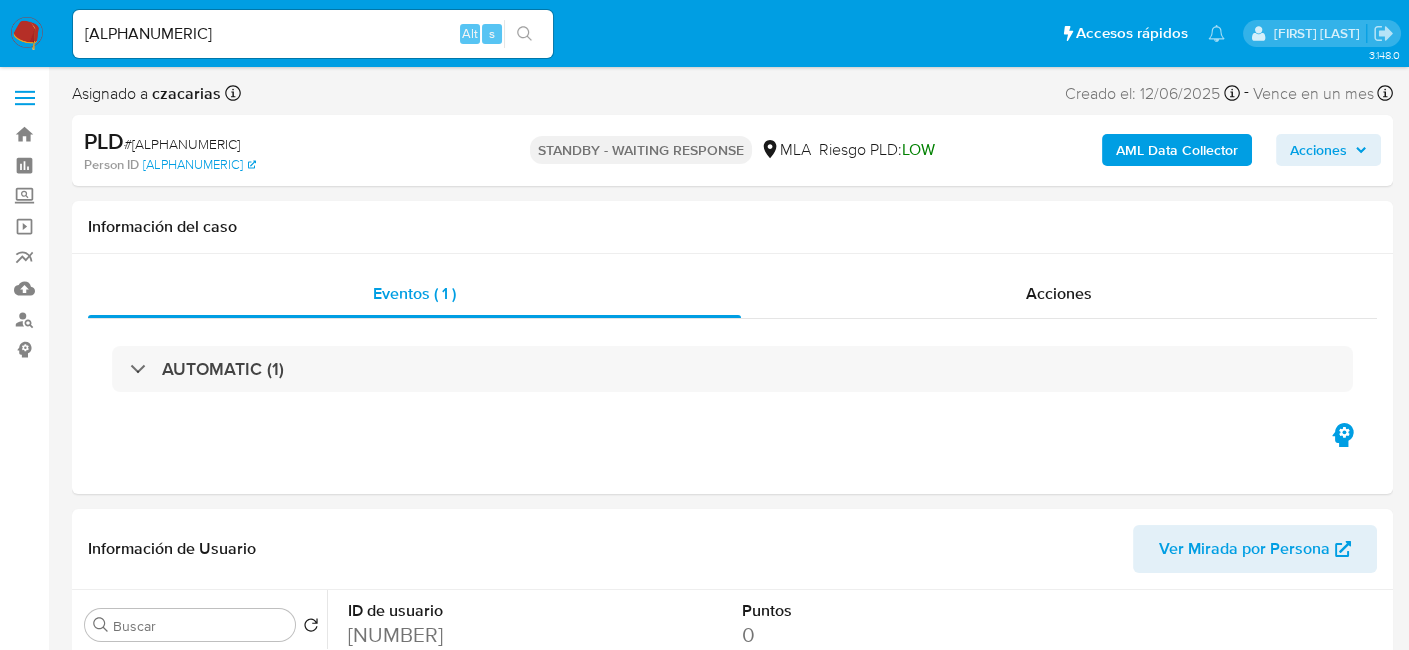 click 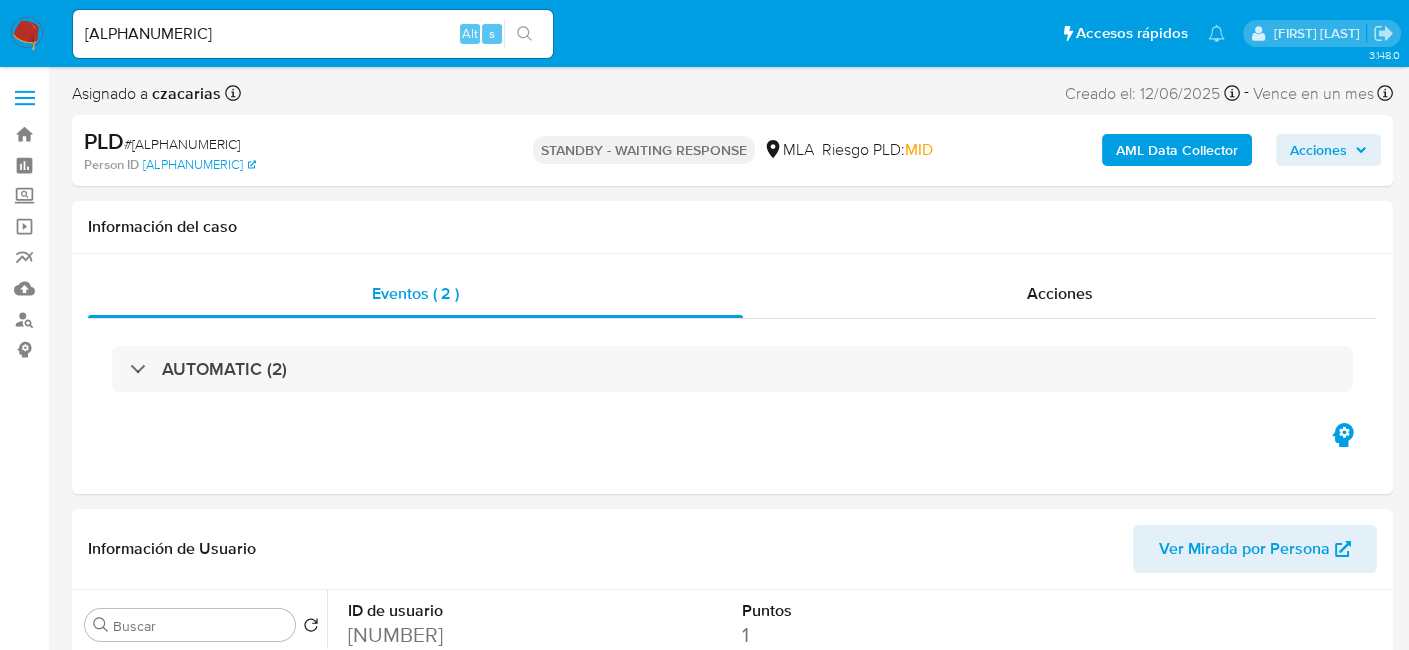select on "10" 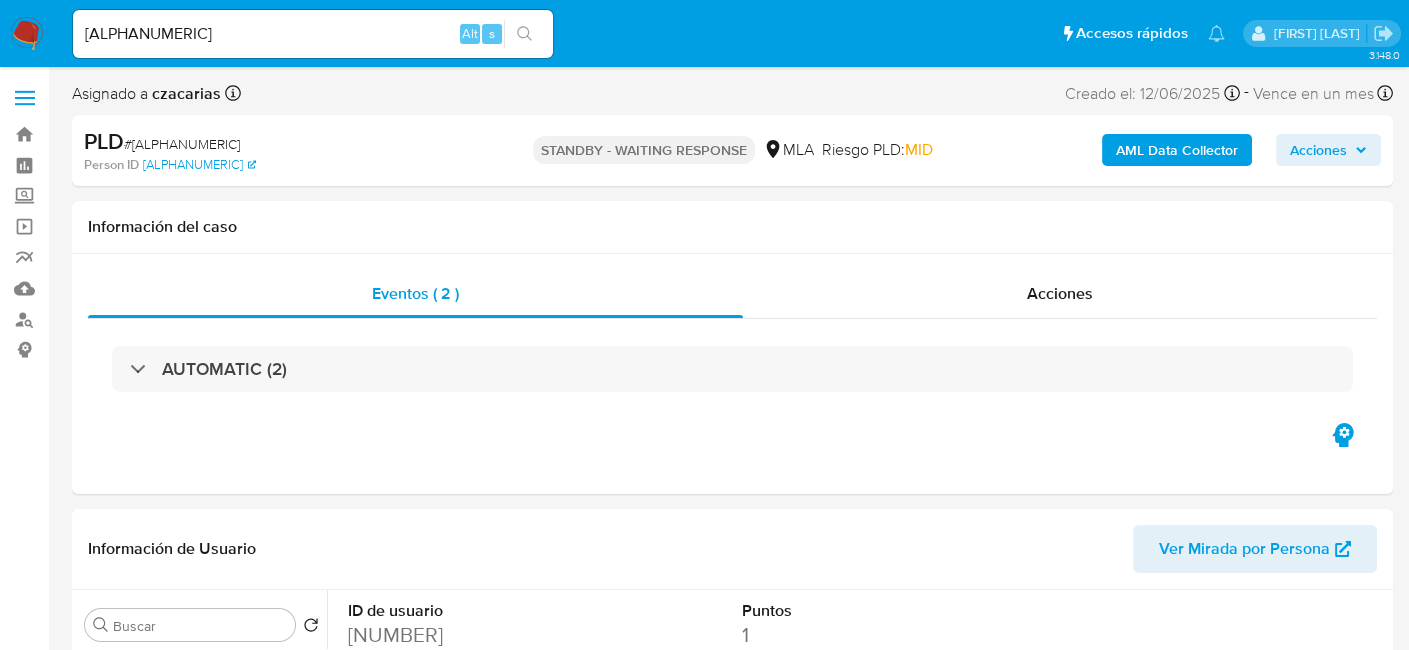 click on "[ALPHANUMERIC]" at bounding box center (313, 34) 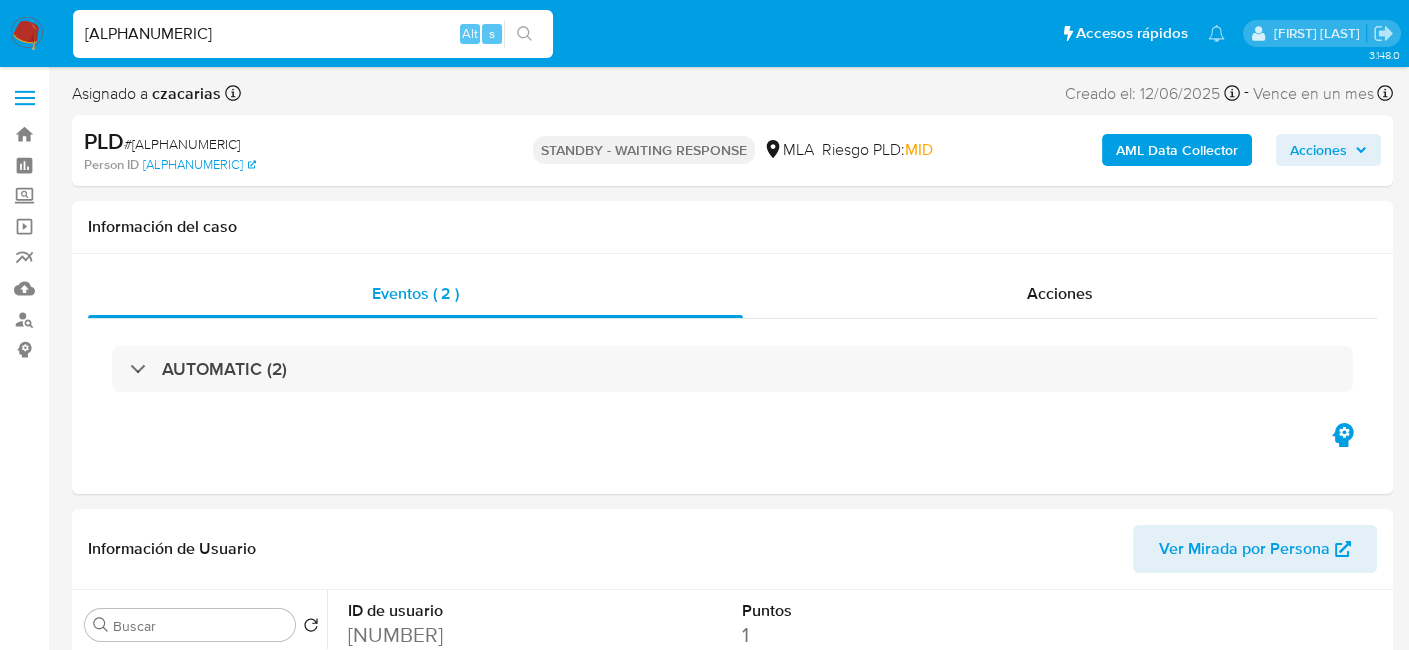 click on "[ALPHANUMERIC]" at bounding box center [313, 34] 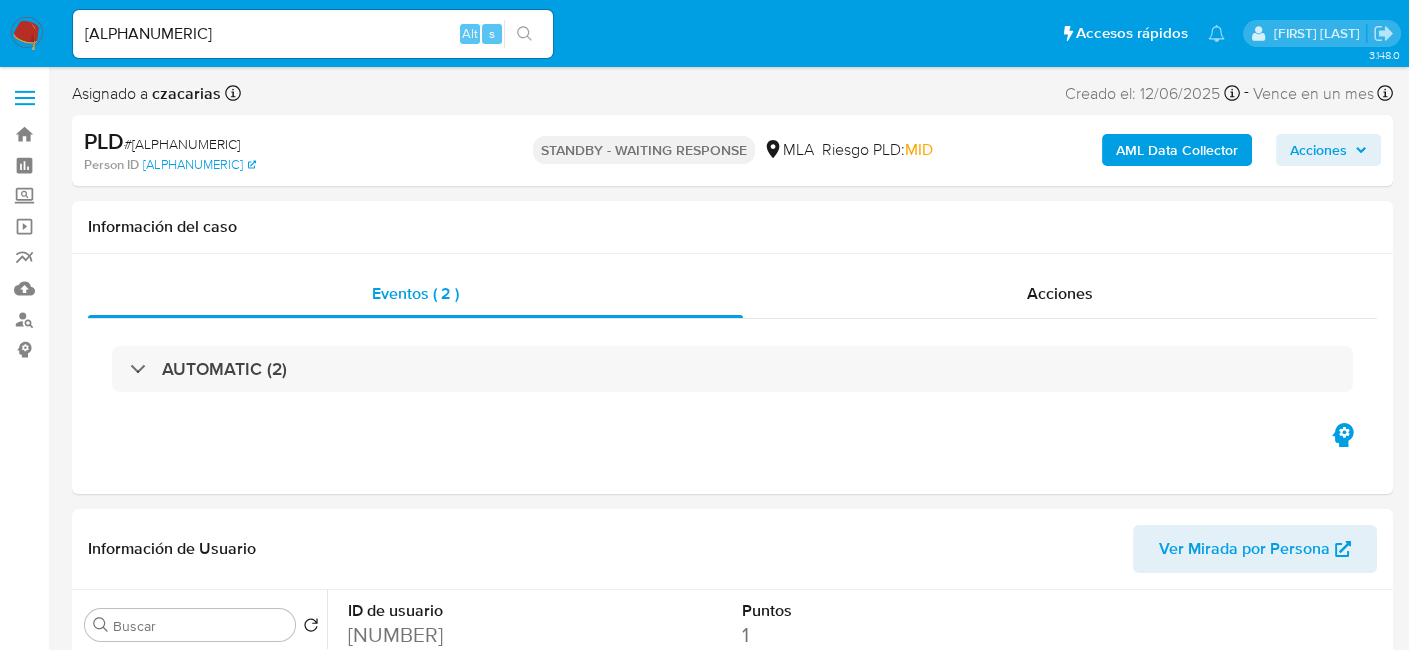 click at bounding box center (524, 34) 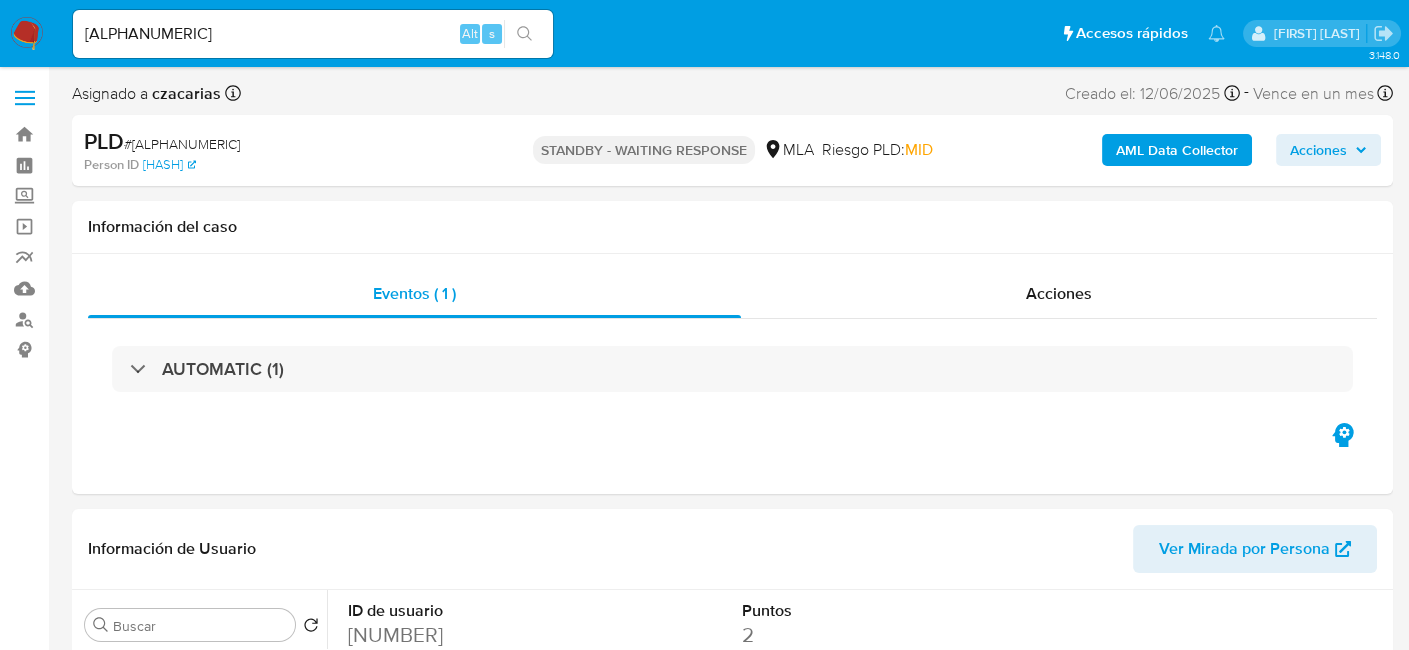 select on "10" 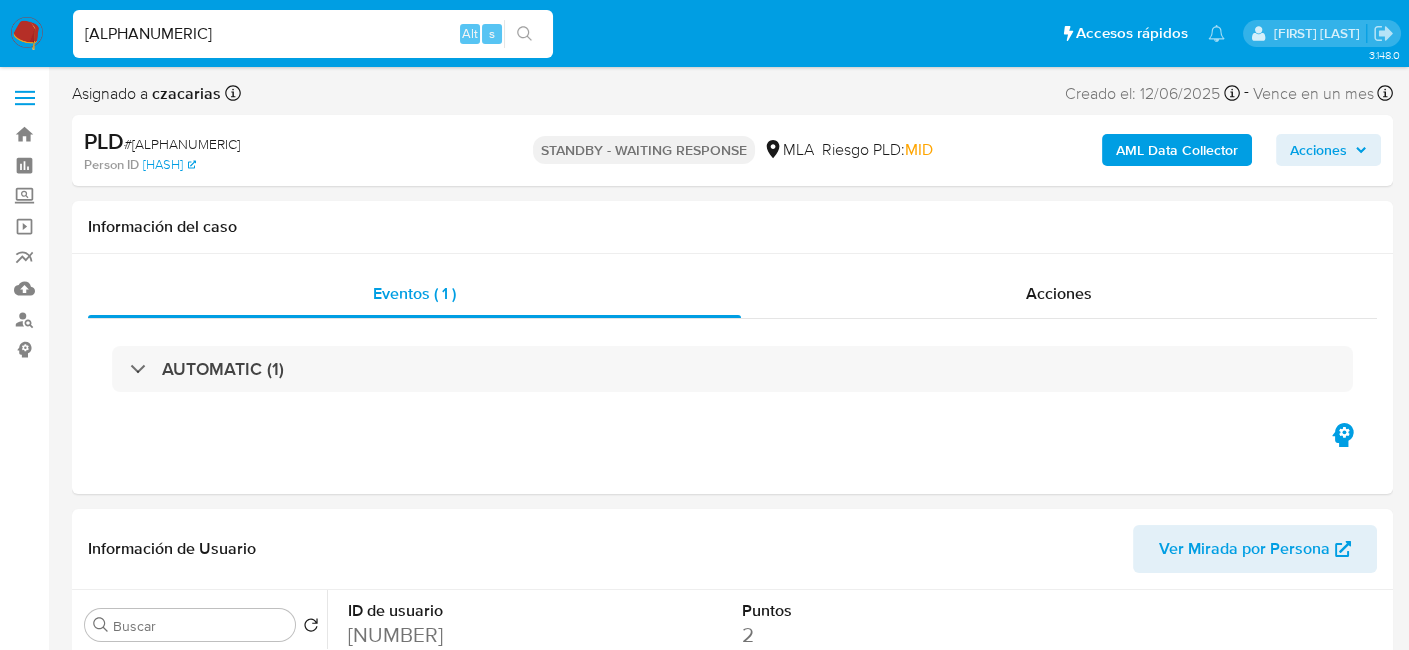 click on "Pq14jXsMkVTIaRvw5NGEf5sx" at bounding box center [313, 34] 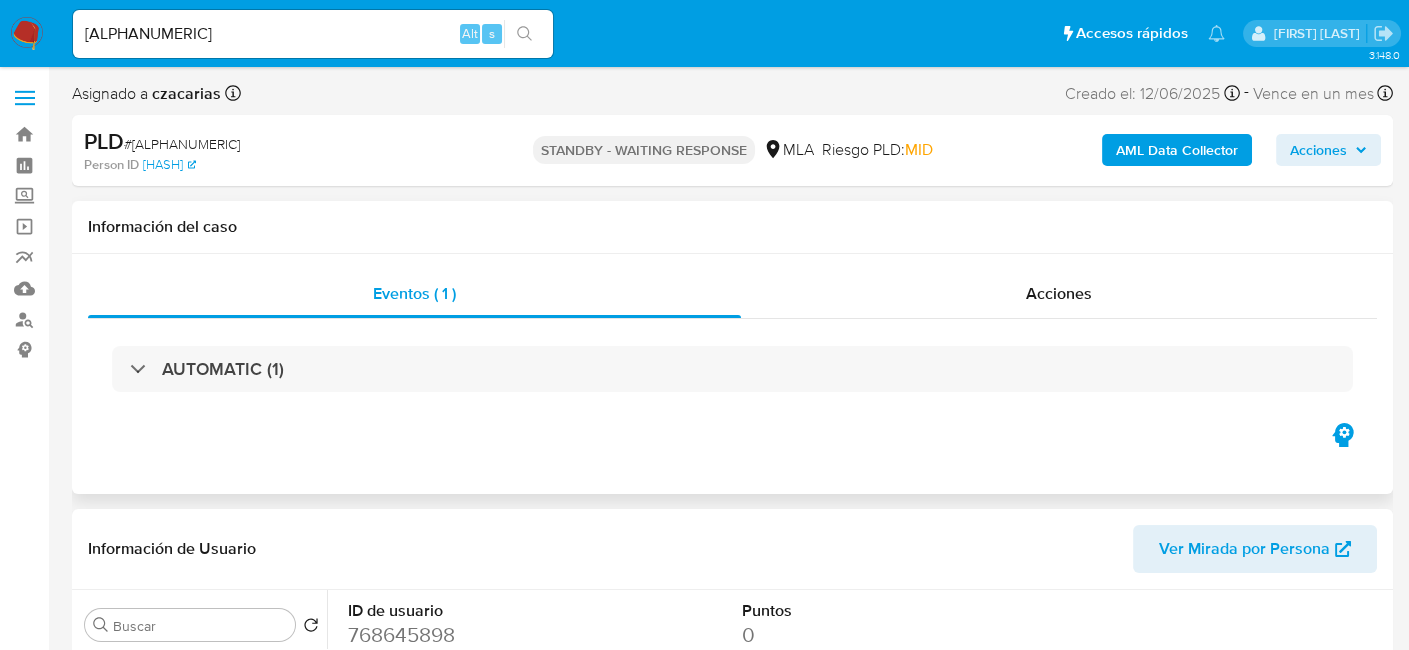 select on "10" 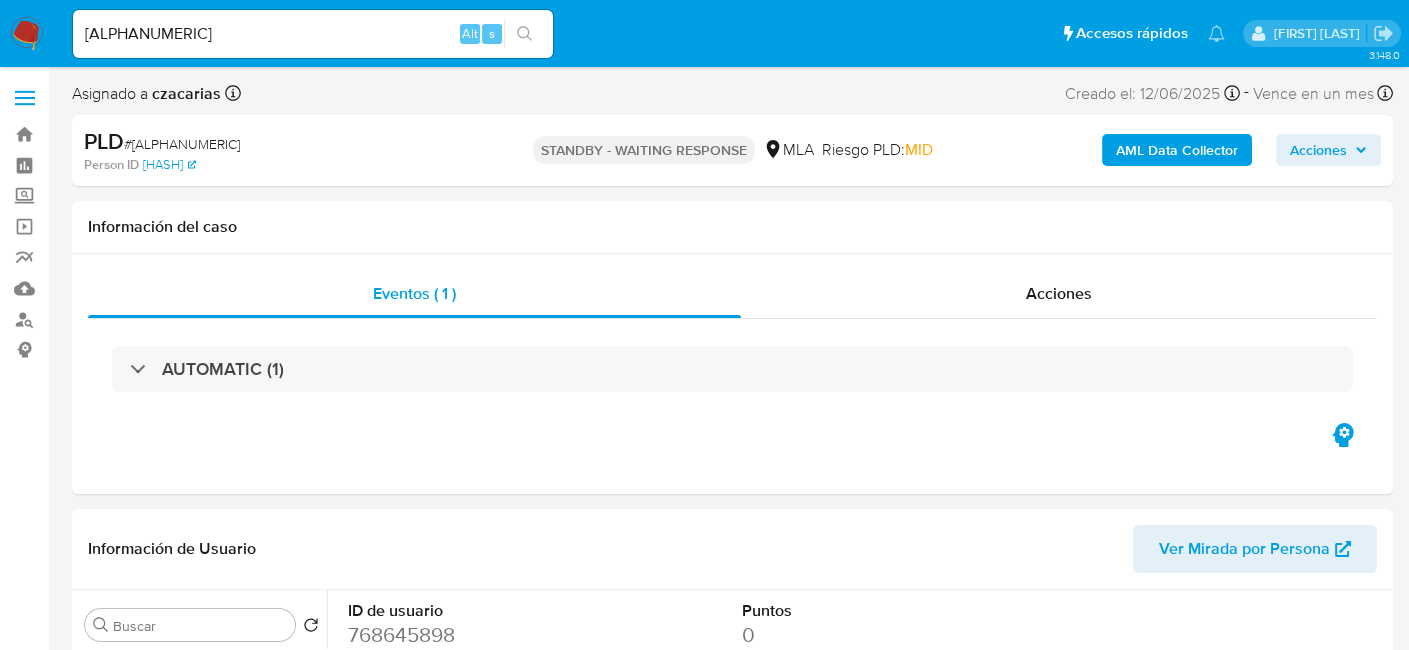 click on "vFLXLNZDn9qnVmEJ4iTSZhu6" at bounding box center [313, 34] 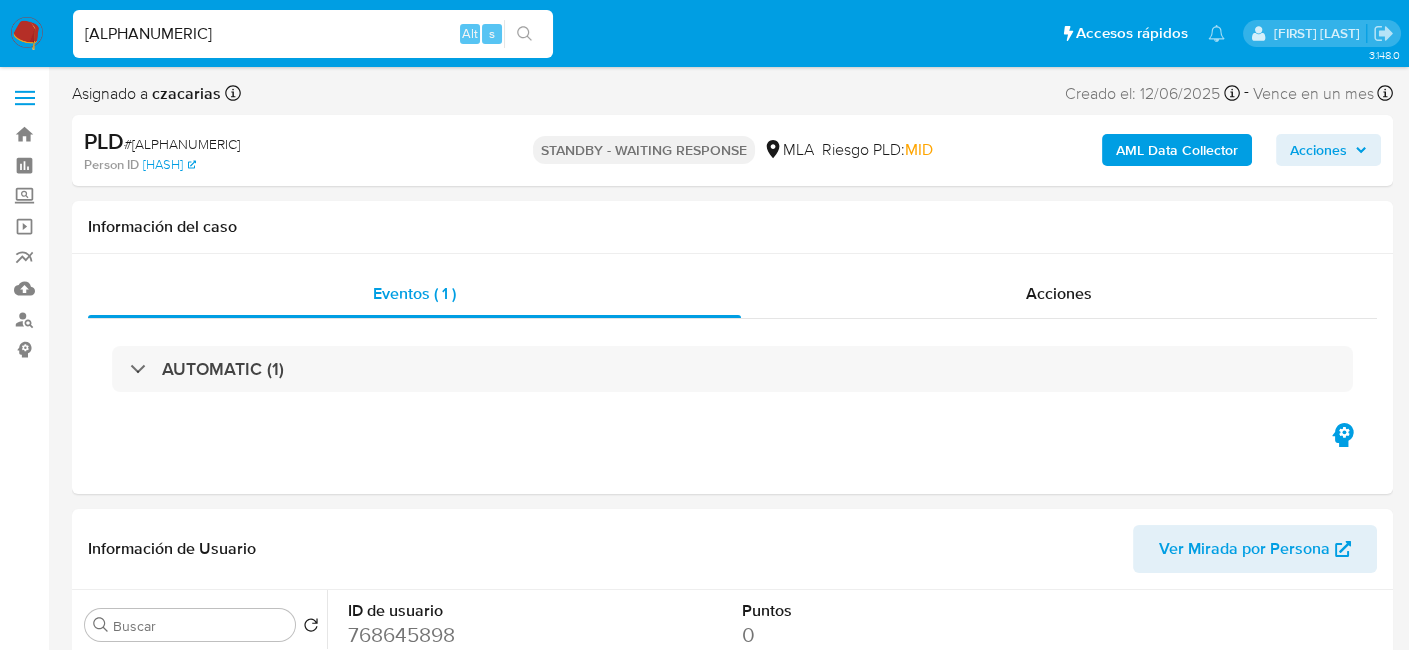 click on "vFLXLNZDn9qnVmEJ4iTSZhu6" at bounding box center [313, 34] 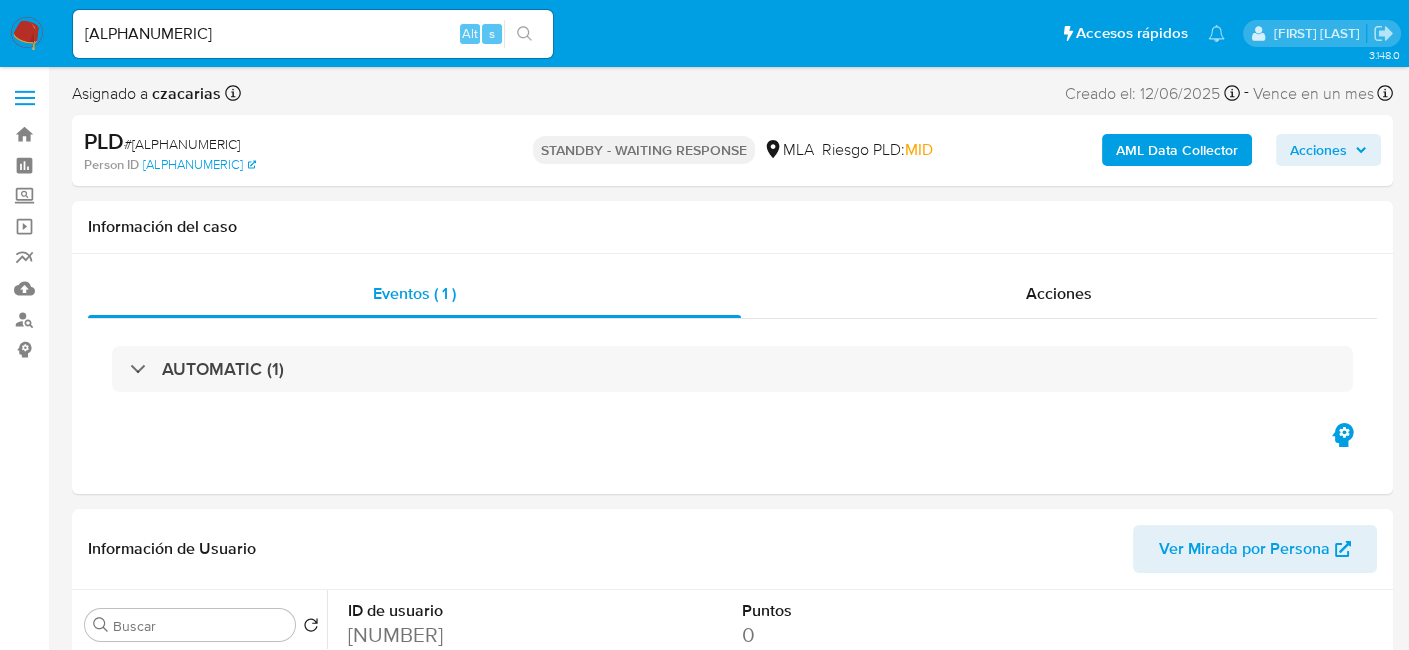 select on "10" 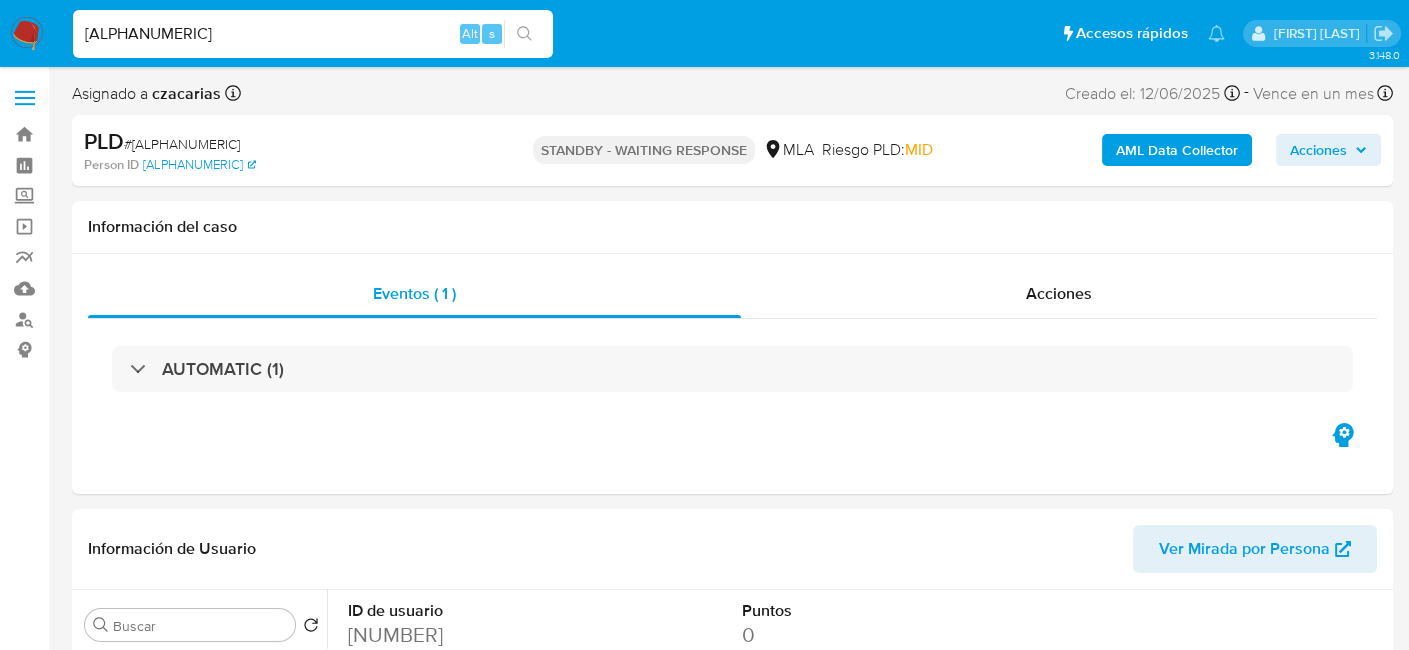click on "Daffvq0XuPSOZuUozL9sdxaN" at bounding box center [313, 34] 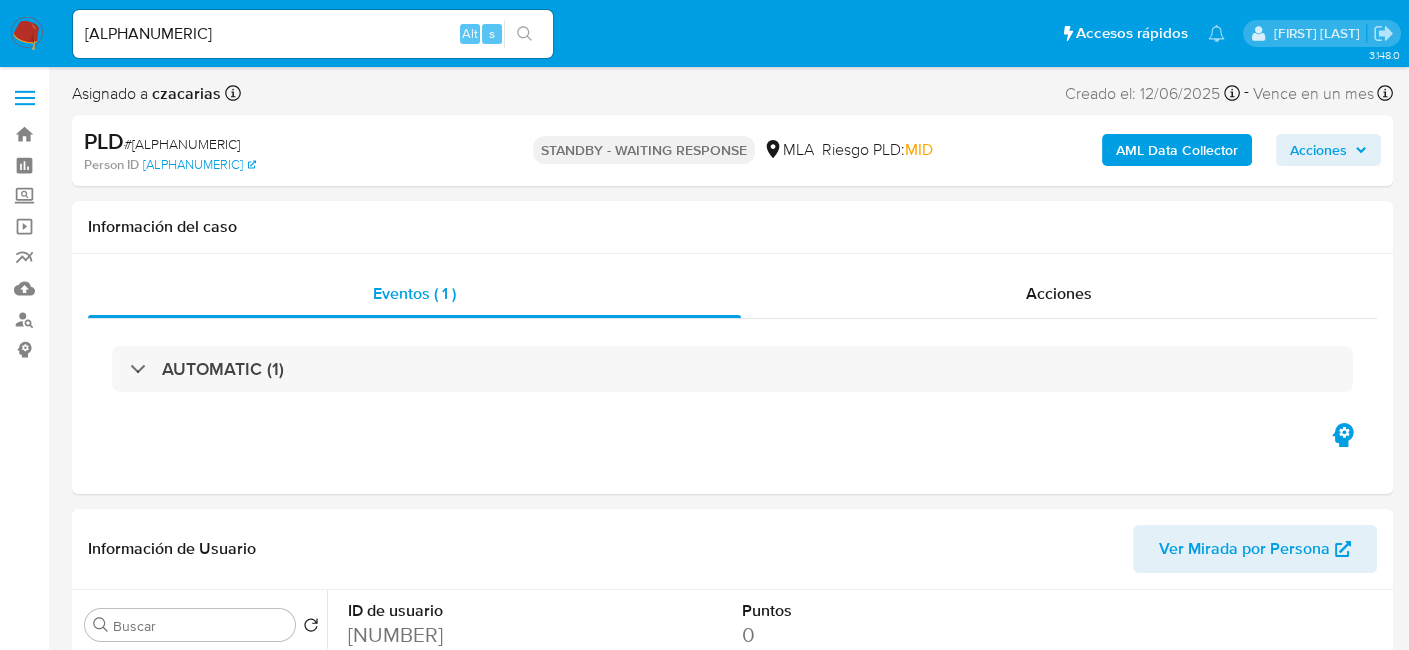 click 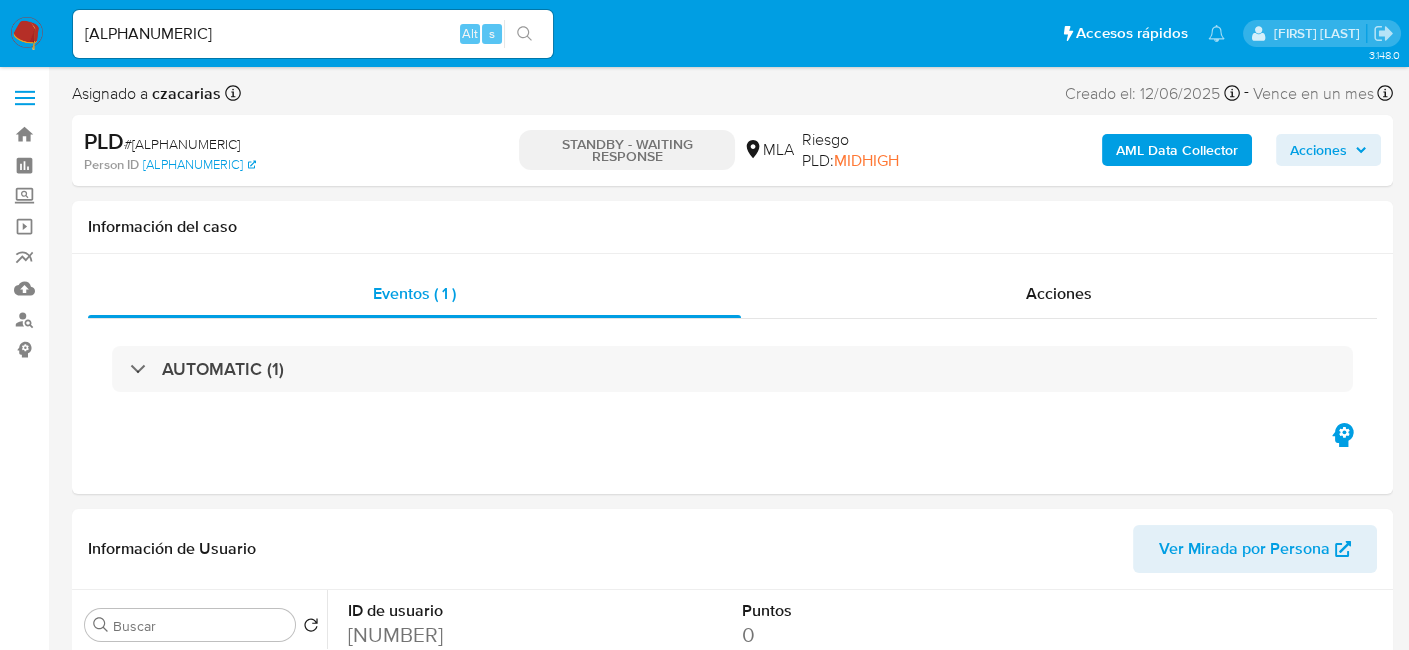 select on "10" 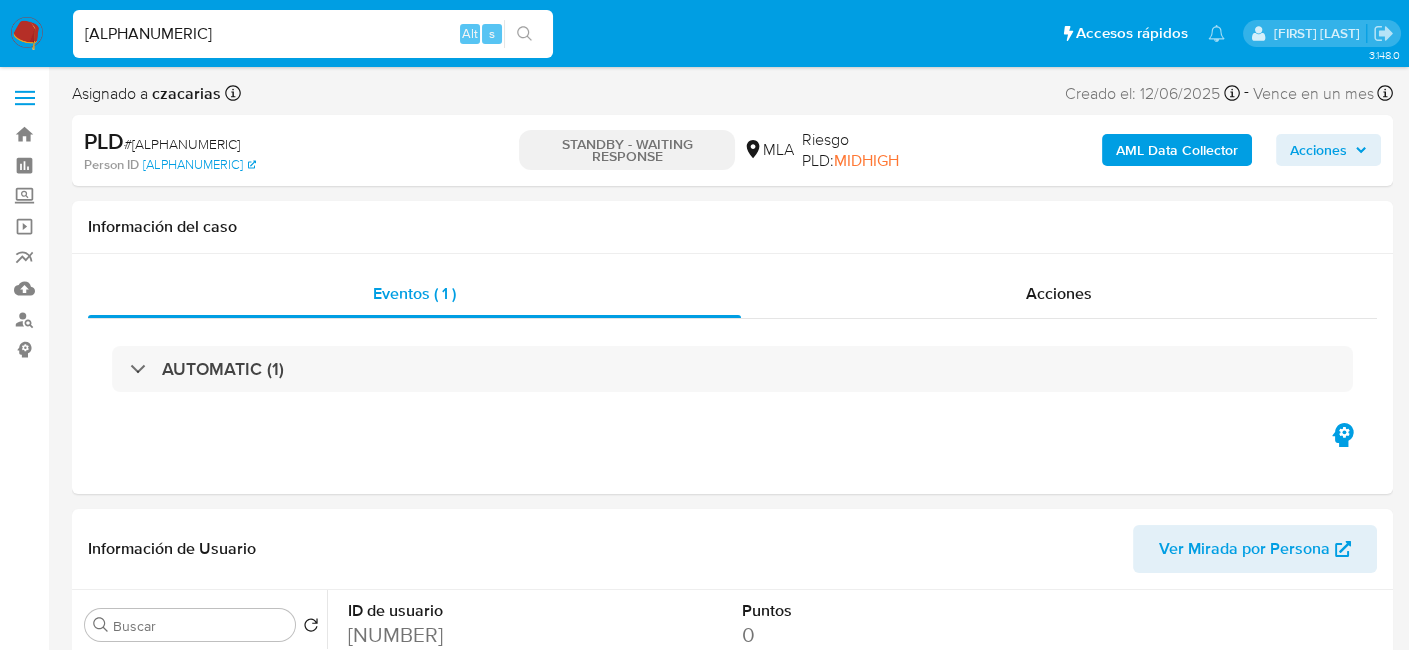 click on "saSOneRhza53WhzeY2gfYugc" at bounding box center [313, 34] 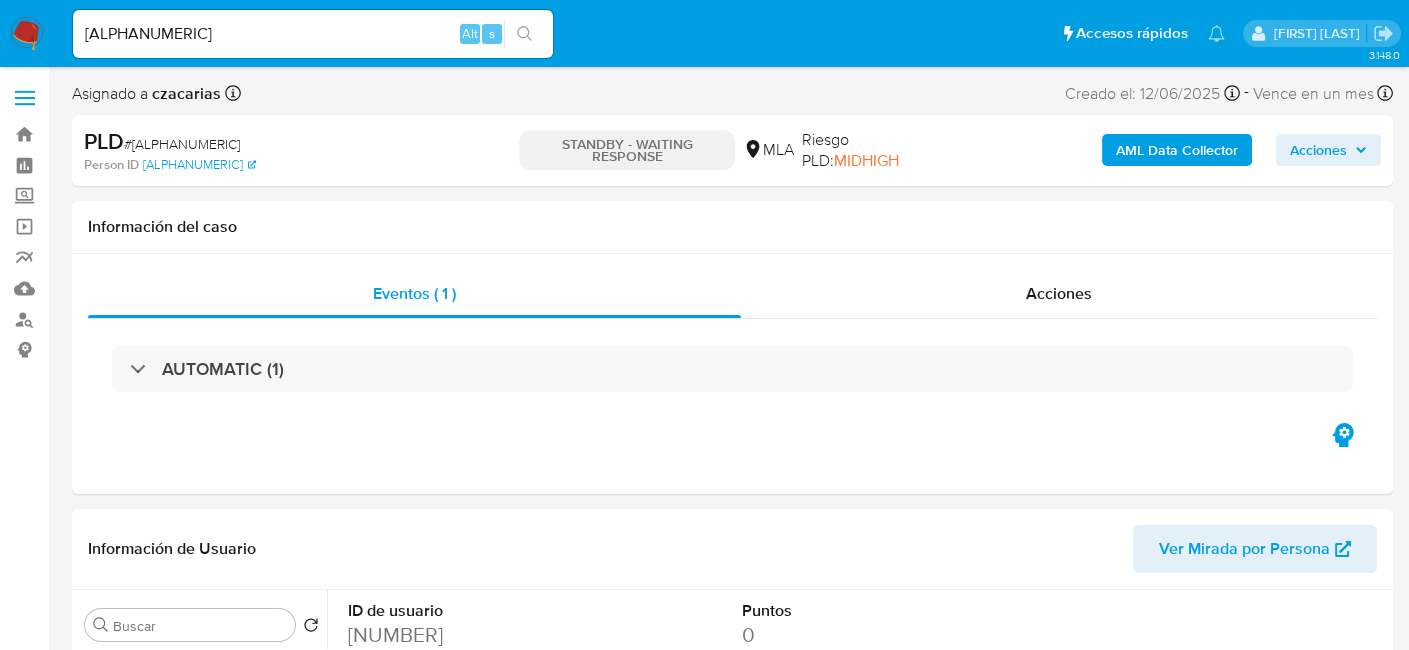 click at bounding box center (524, 34) 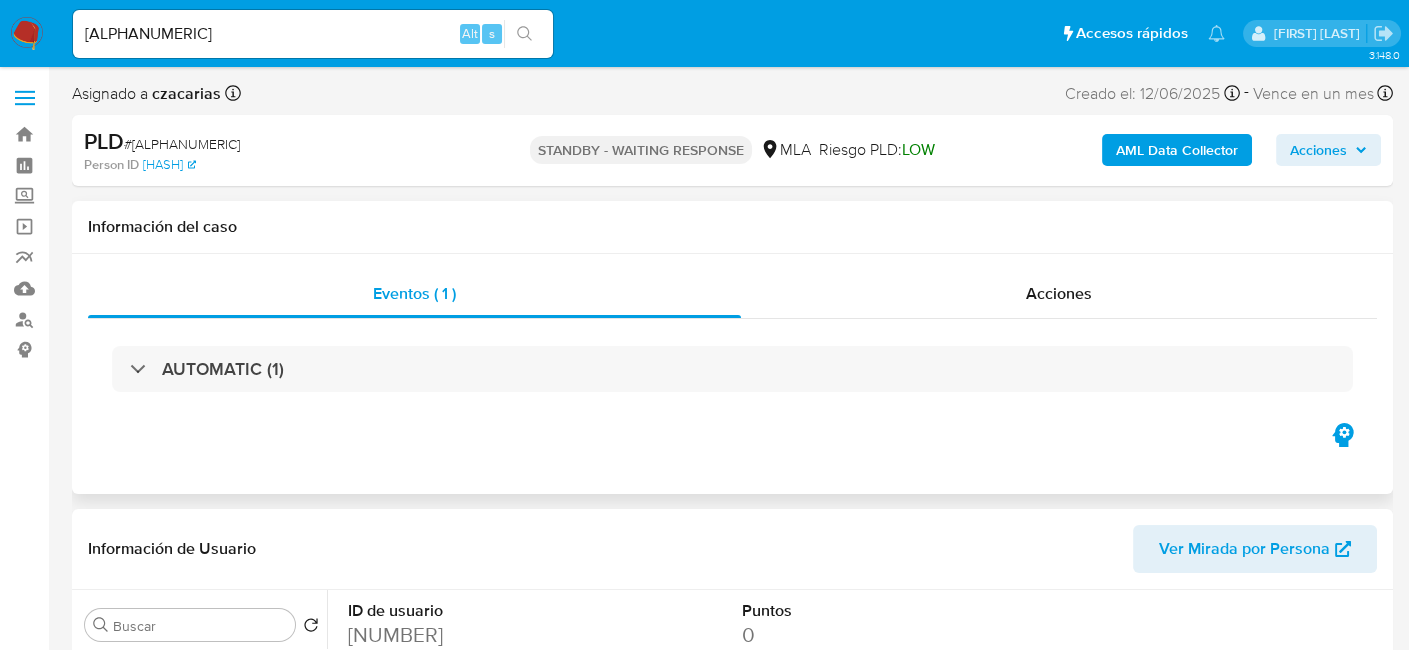 select on "10" 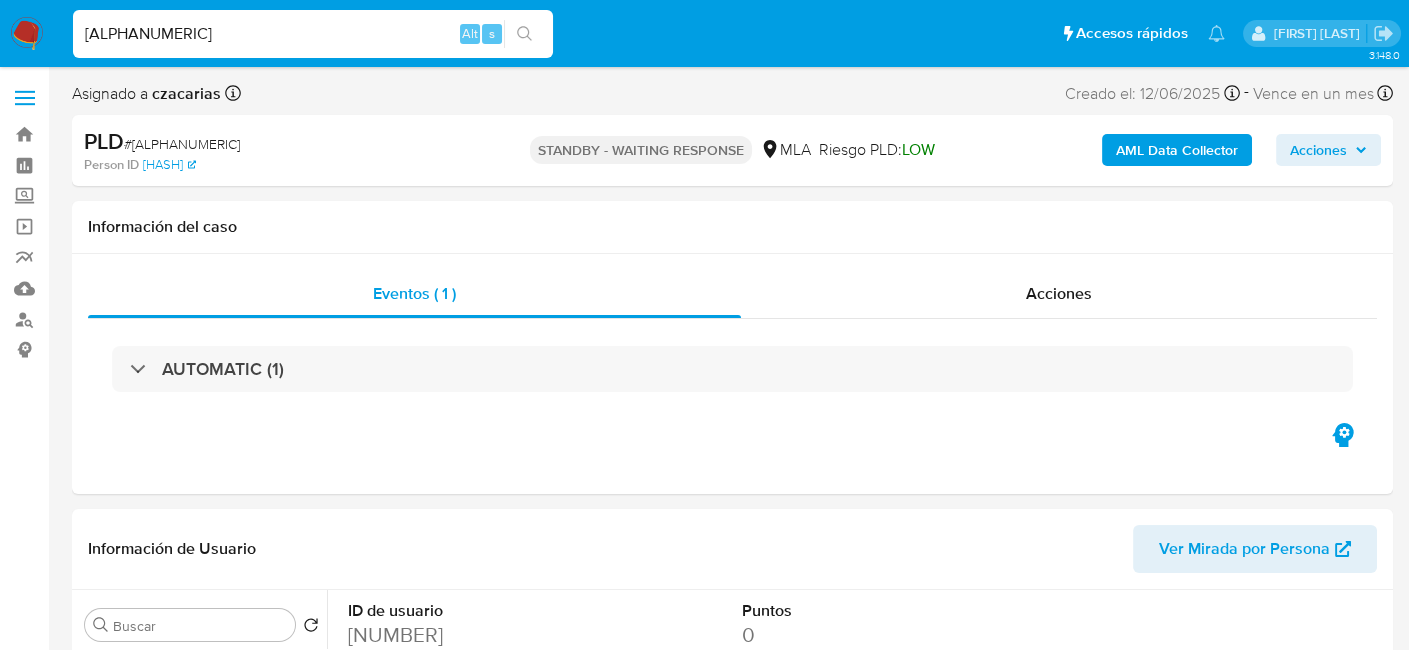 click on "GPuDx6MCeC3i5nhf5vDnr6Ss" at bounding box center [313, 34] 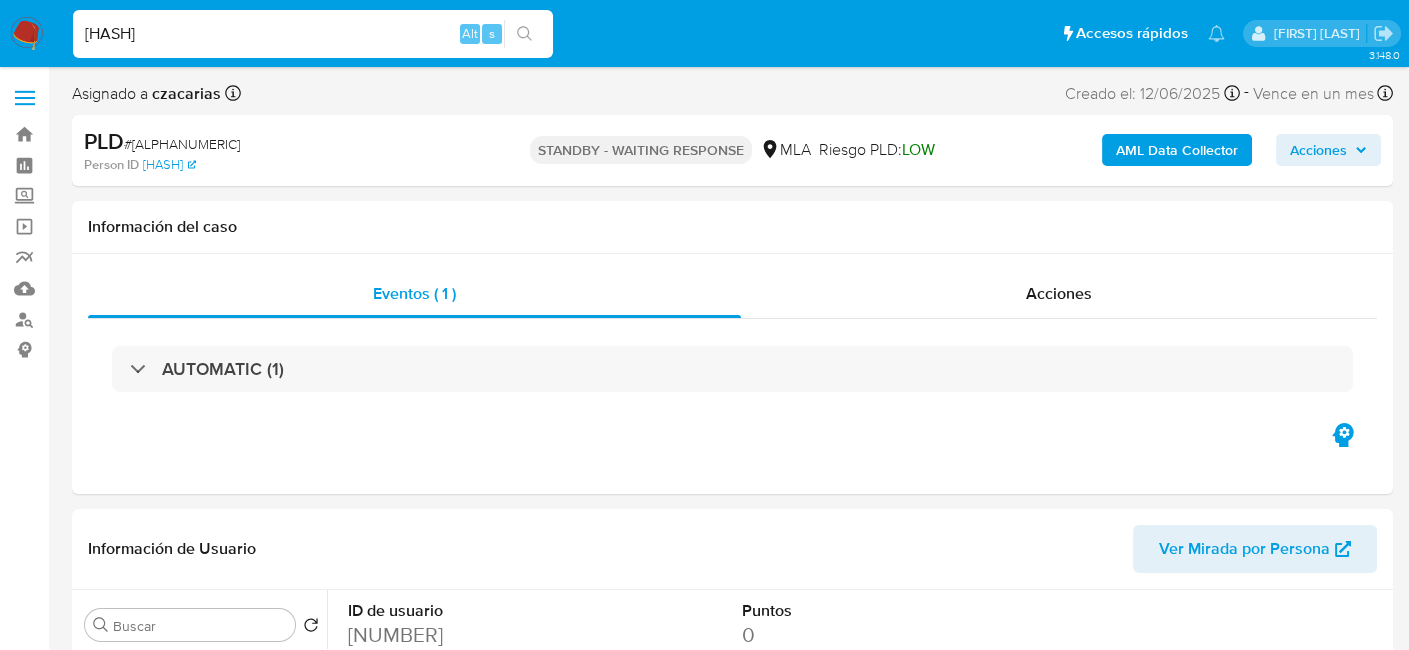 click on "GPuDx6MCeC3i5nhfDAk0by8P65TvZpWu0VUw15Aq5vDnr6Ss" at bounding box center [313, 34] 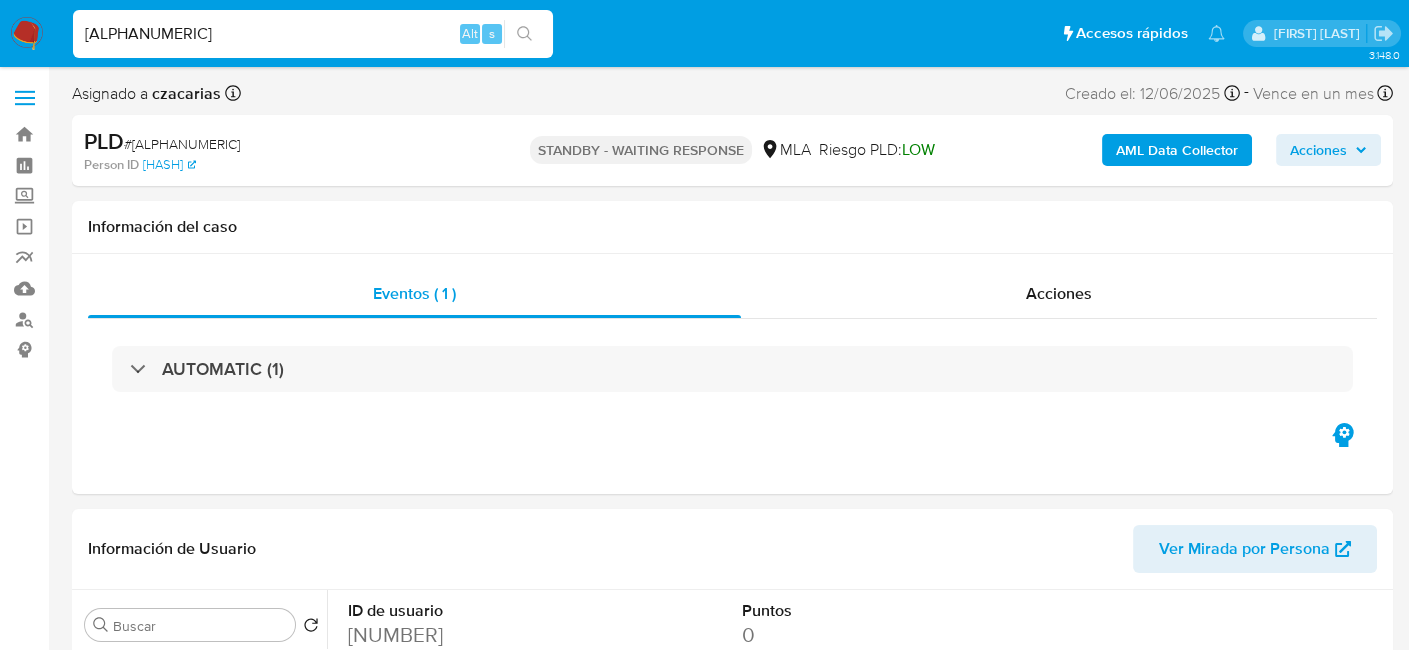 type on "DAk0by8P65TvZpWu0VUw15Aq" 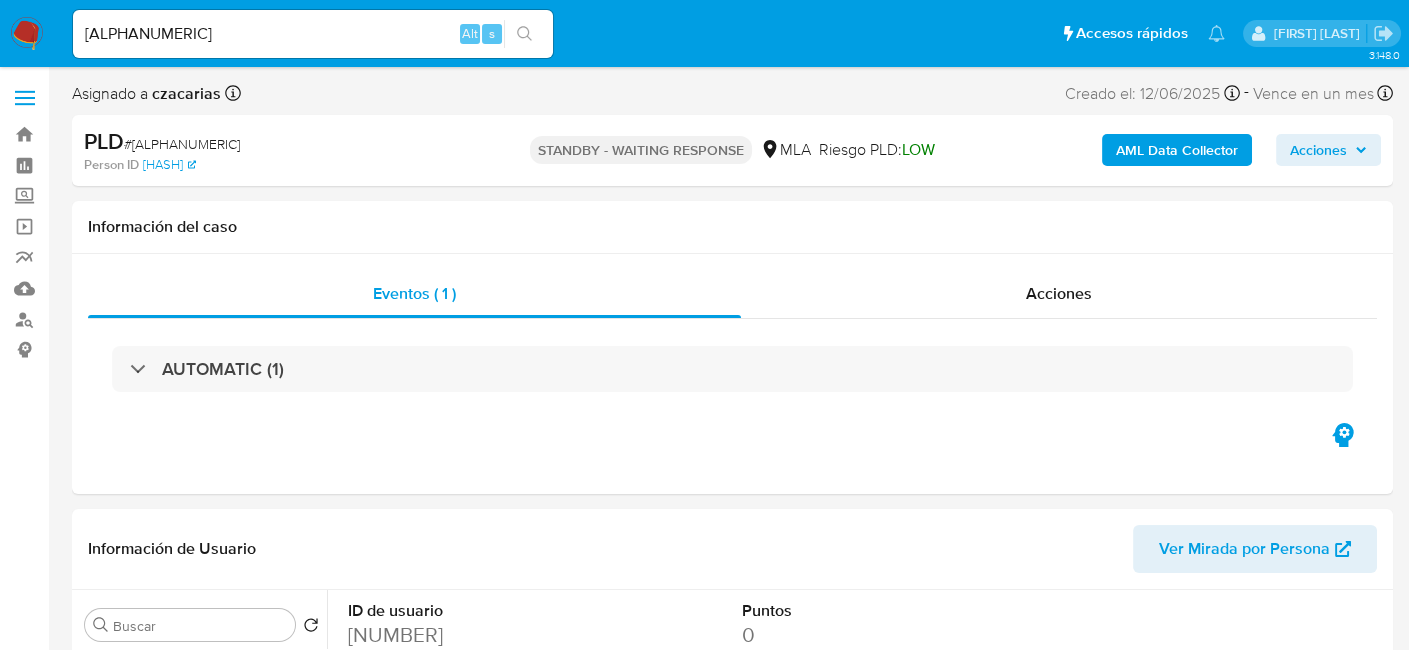 click 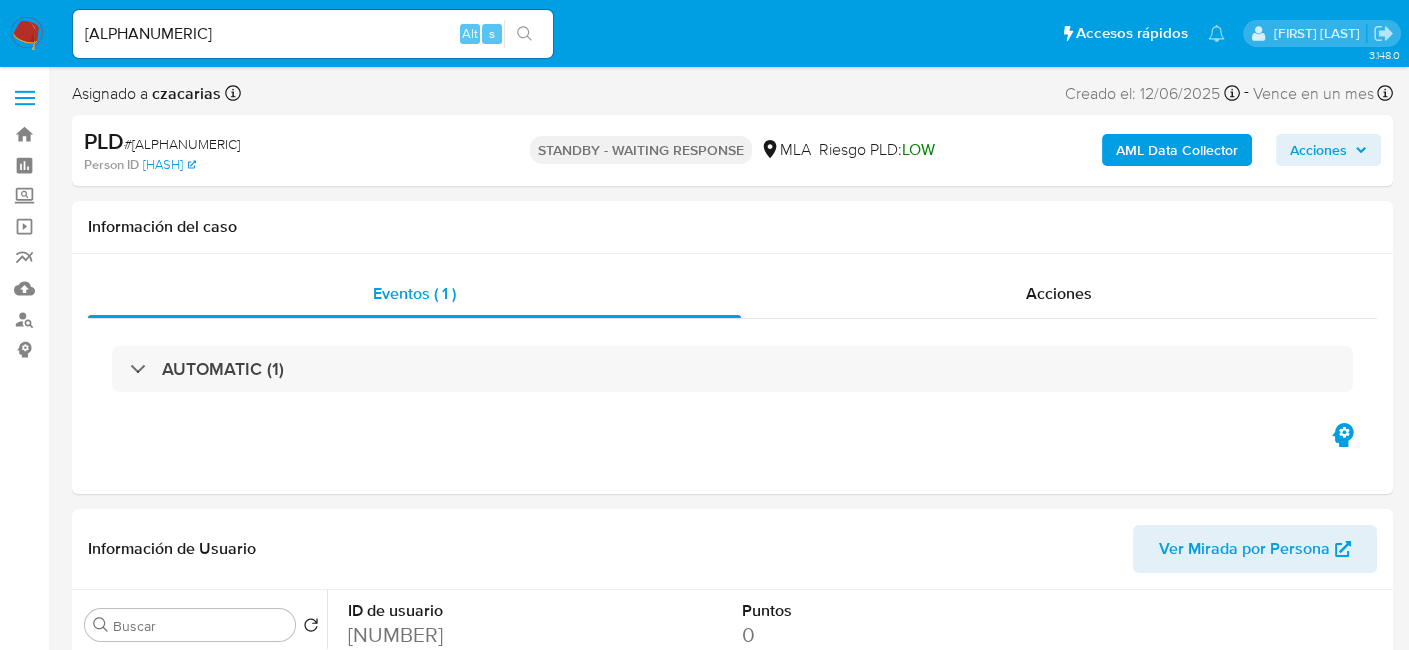select on "10" 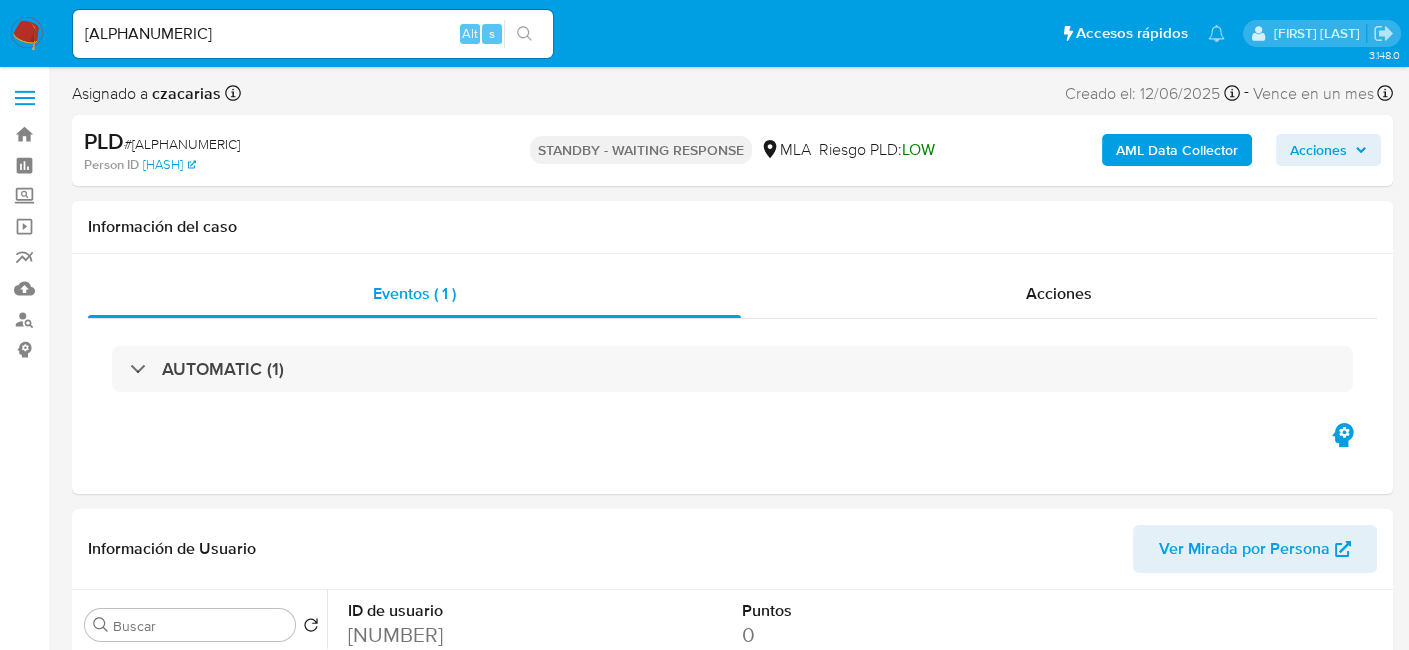 click on "DAk0by8P65TvZpWu0VUw15Aq" at bounding box center (313, 34) 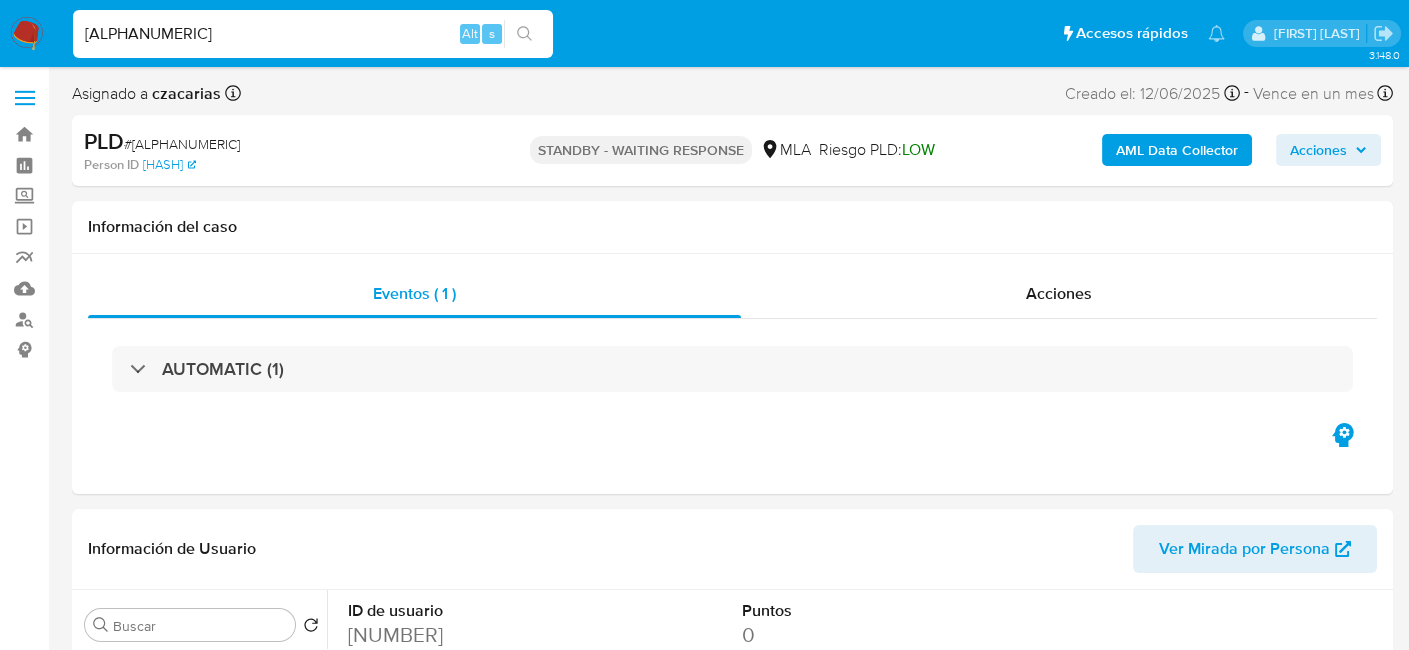 click on "DAk0by8P65TvZpWu0VUw15Aq" at bounding box center (313, 34) 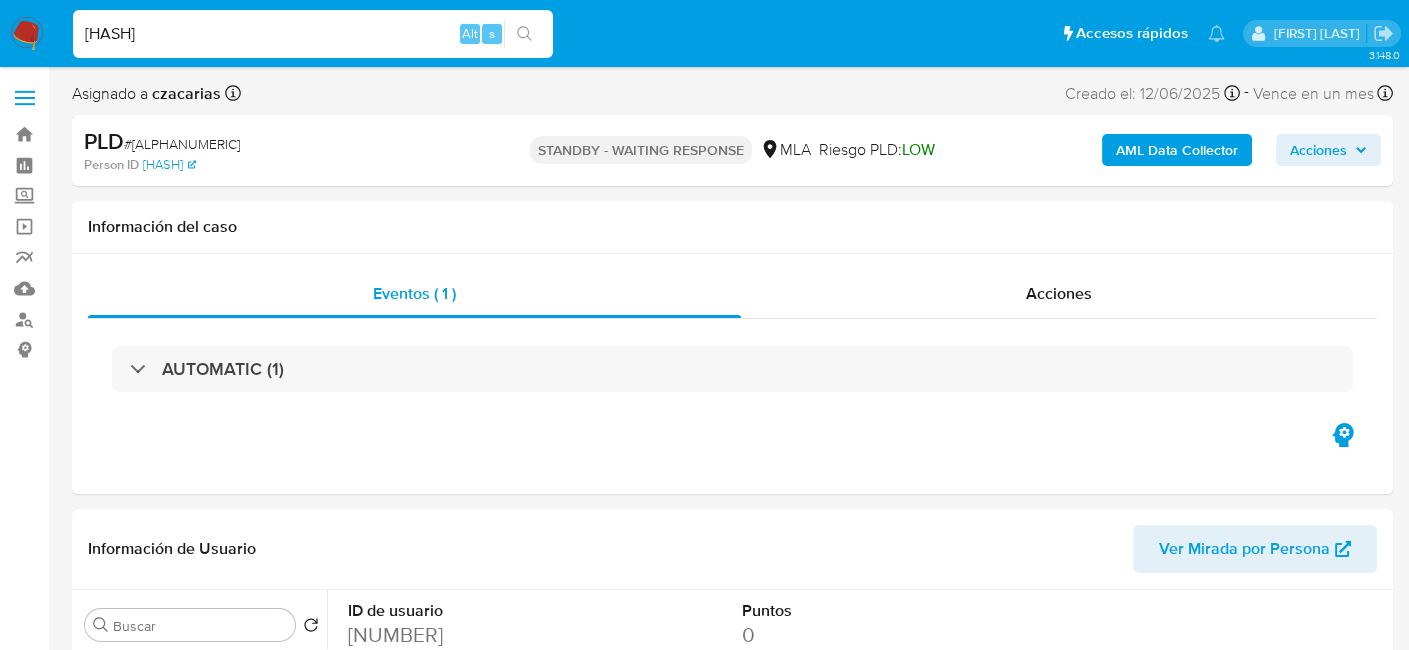 type on "HWlREK1rIydaMm0FthIxZpL0" 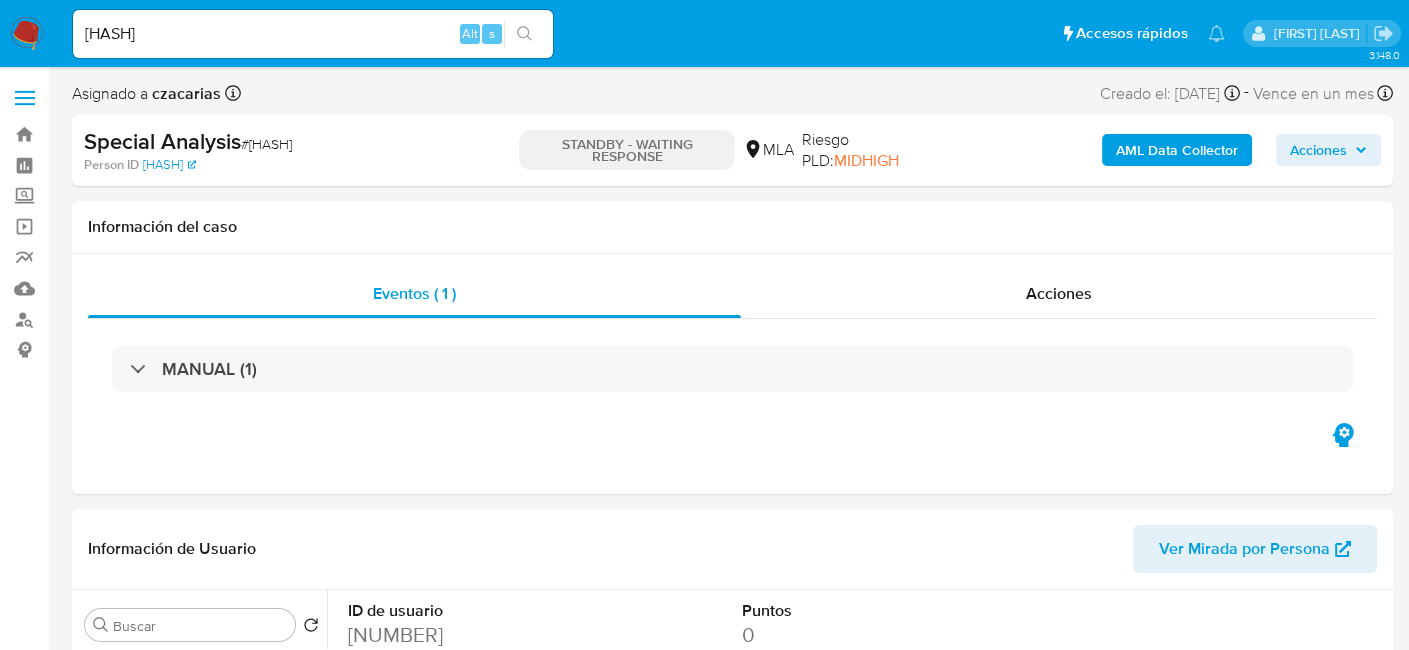 click at bounding box center (27, 34) 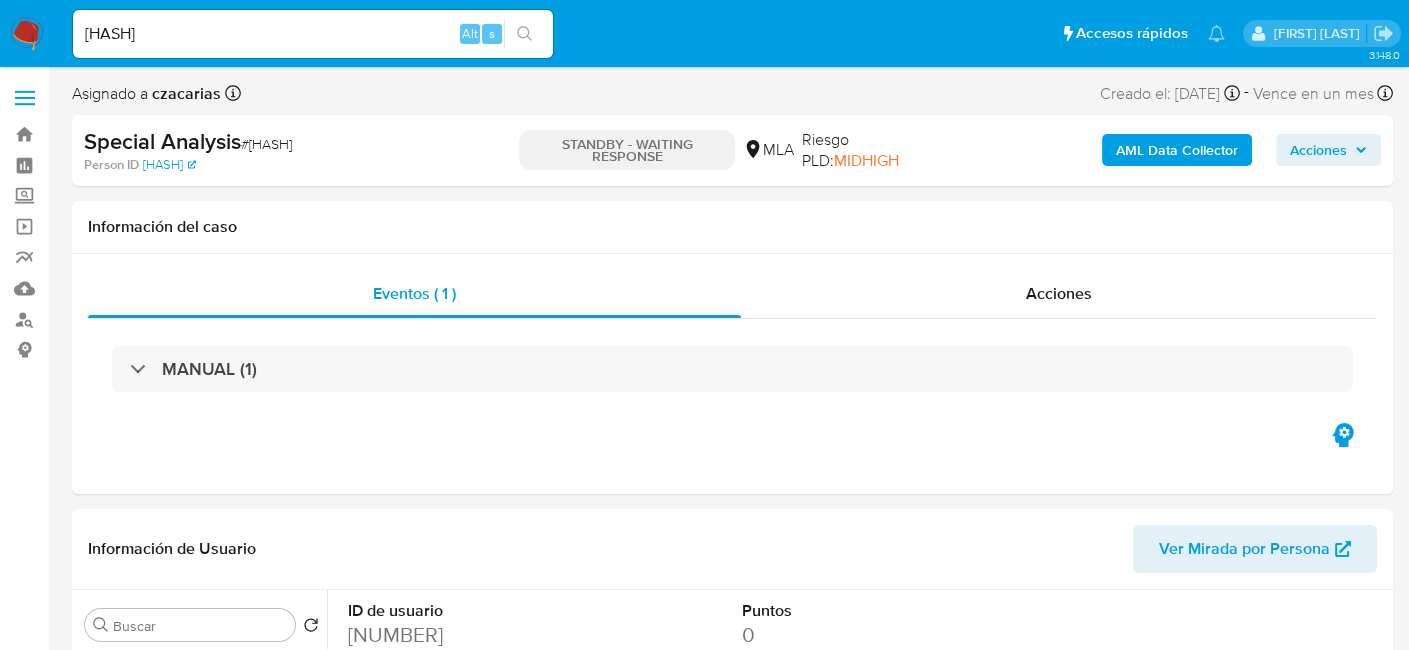 select on "10" 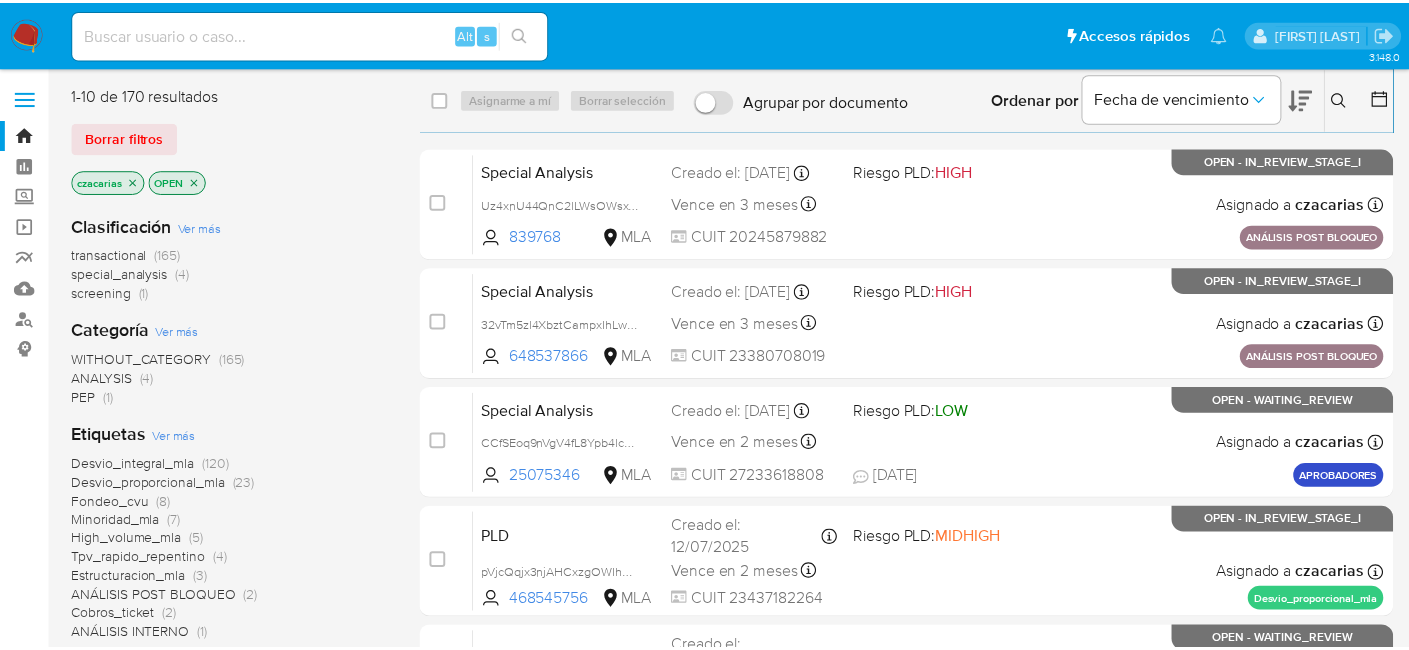 scroll, scrollTop: 0, scrollLeft: 0, axis: both 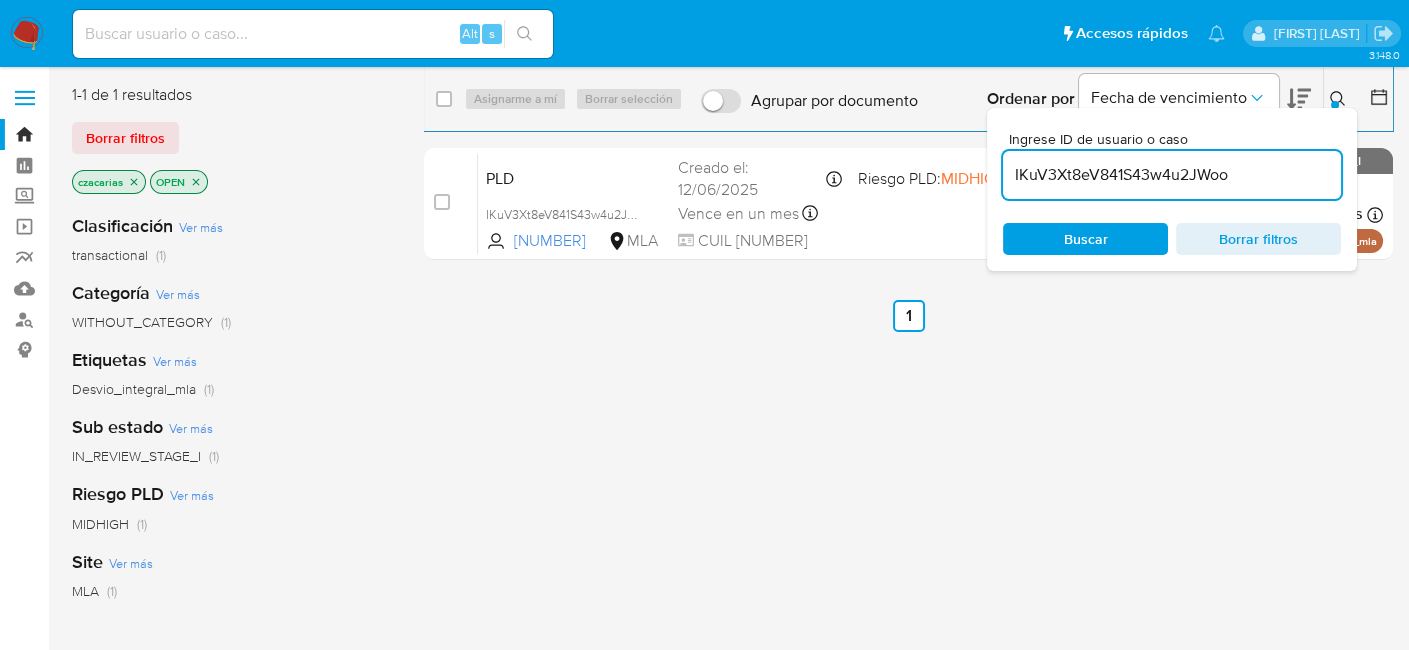 click at bounding box center (27, 34) 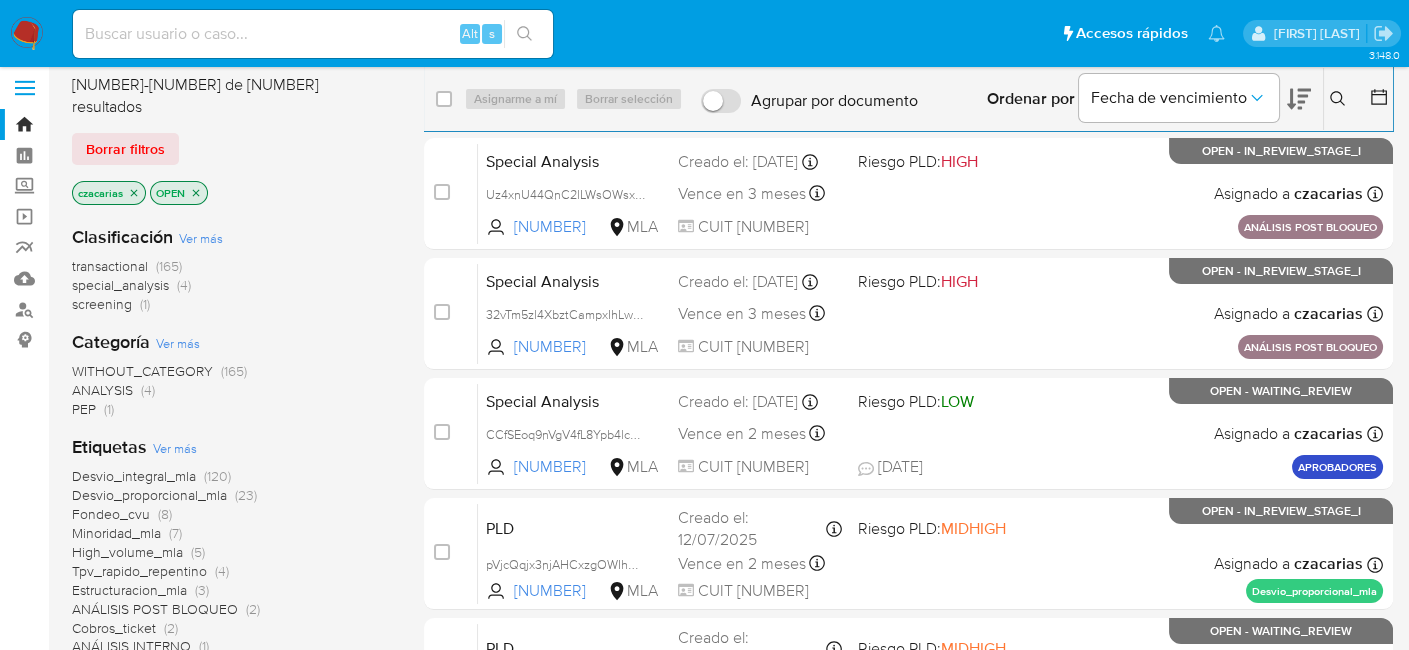 scroll, scrollTop: 0, scrollLeft: 0, axis: both 